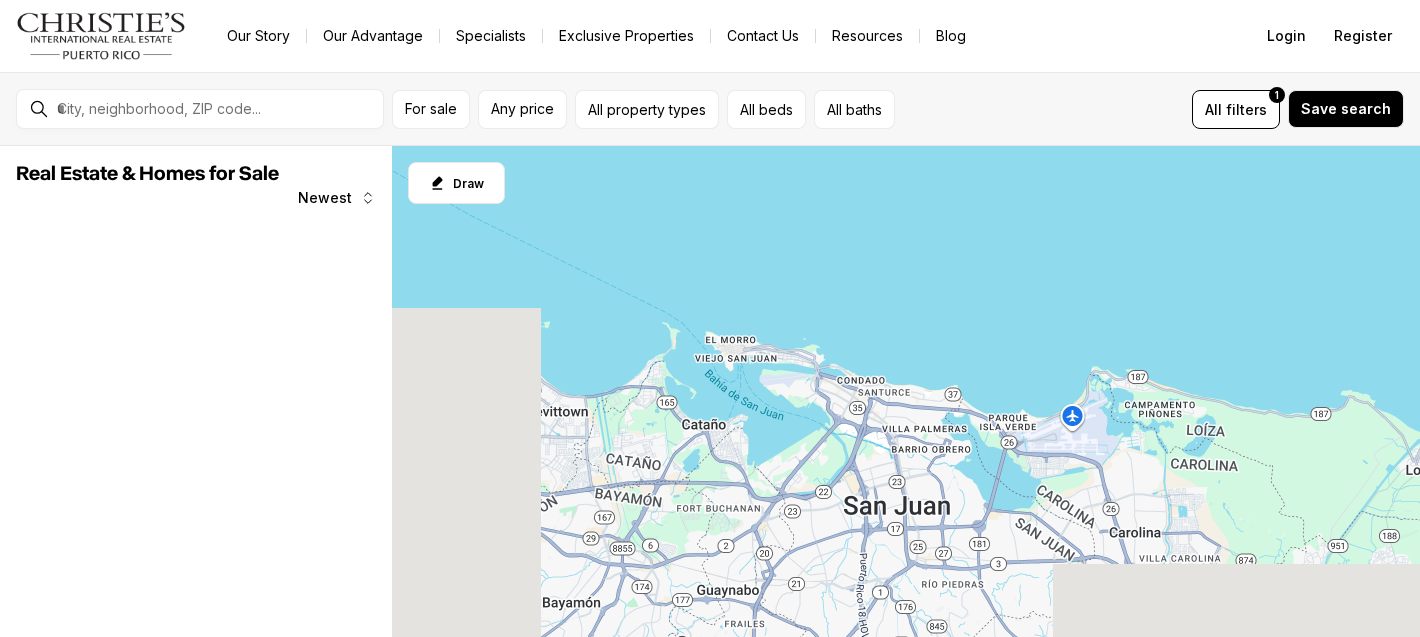 scroll, scrollTop: 0, scrollLeft: 0, axis: both 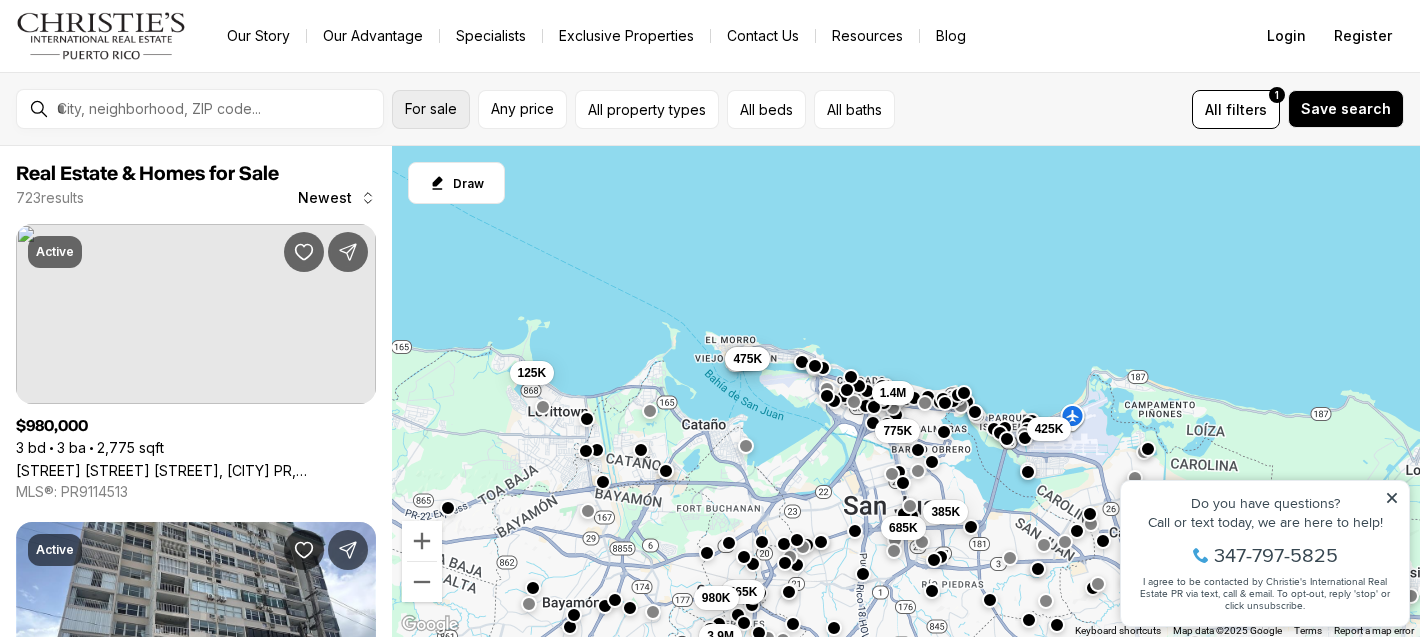 click on "For sale" at bounding box center [431, 109] 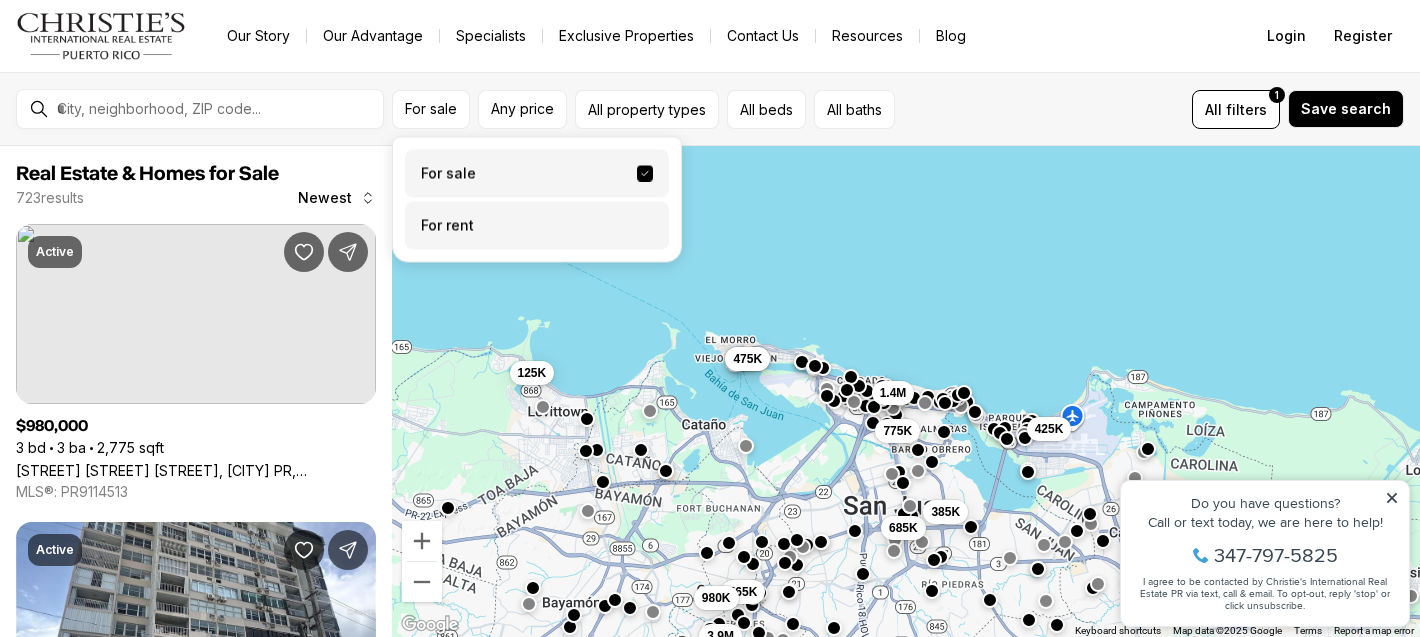 click on "For rent" at bounding box center [537, 226] 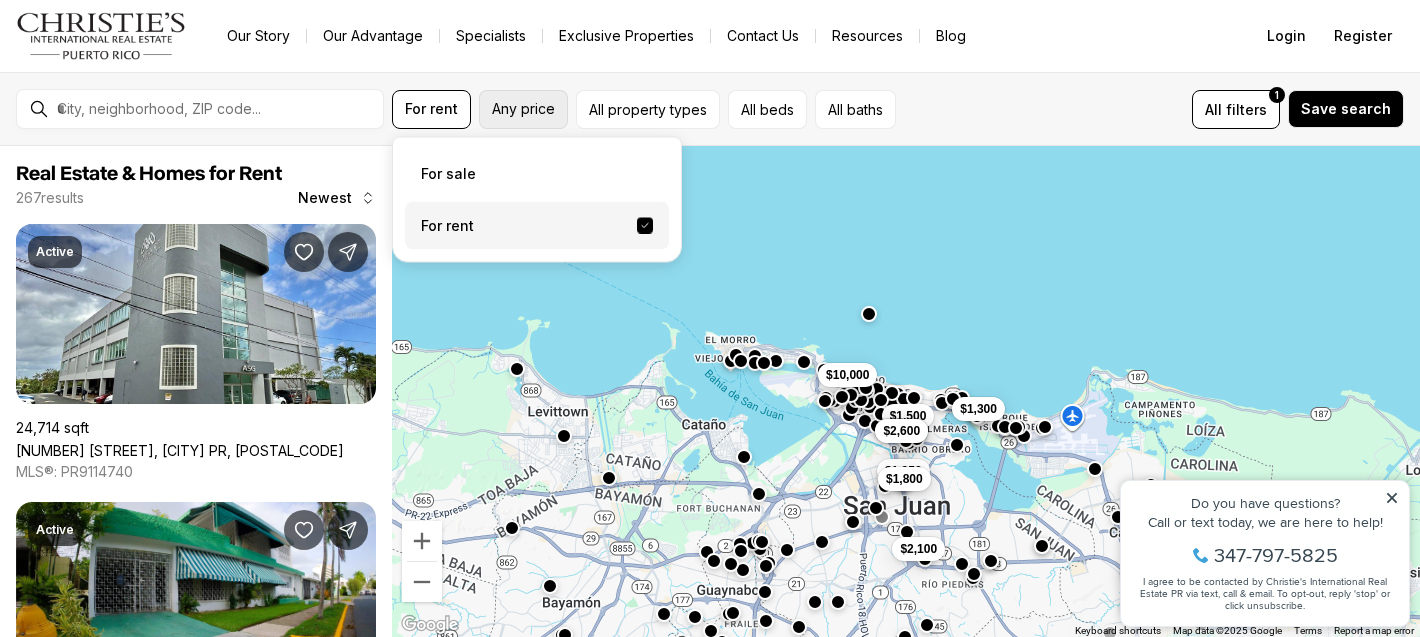 click on "Any price" at bounding box center (523, 109) 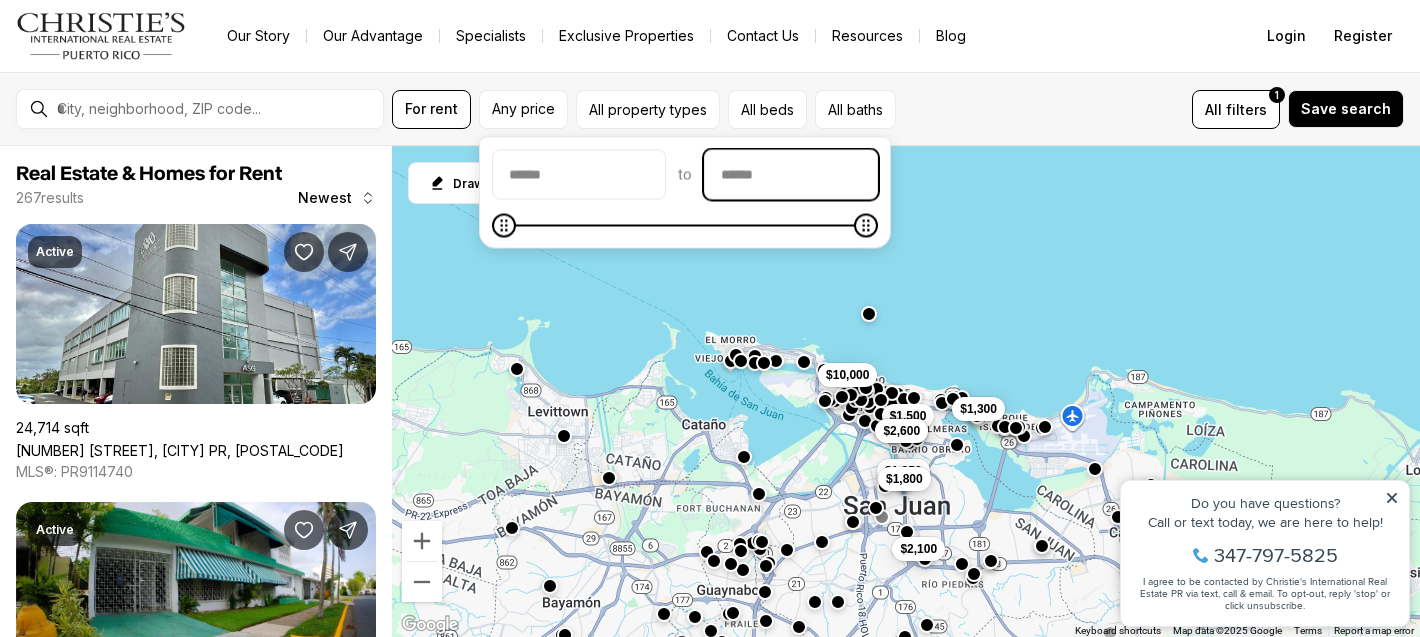 click at bounding box center (791, 175) 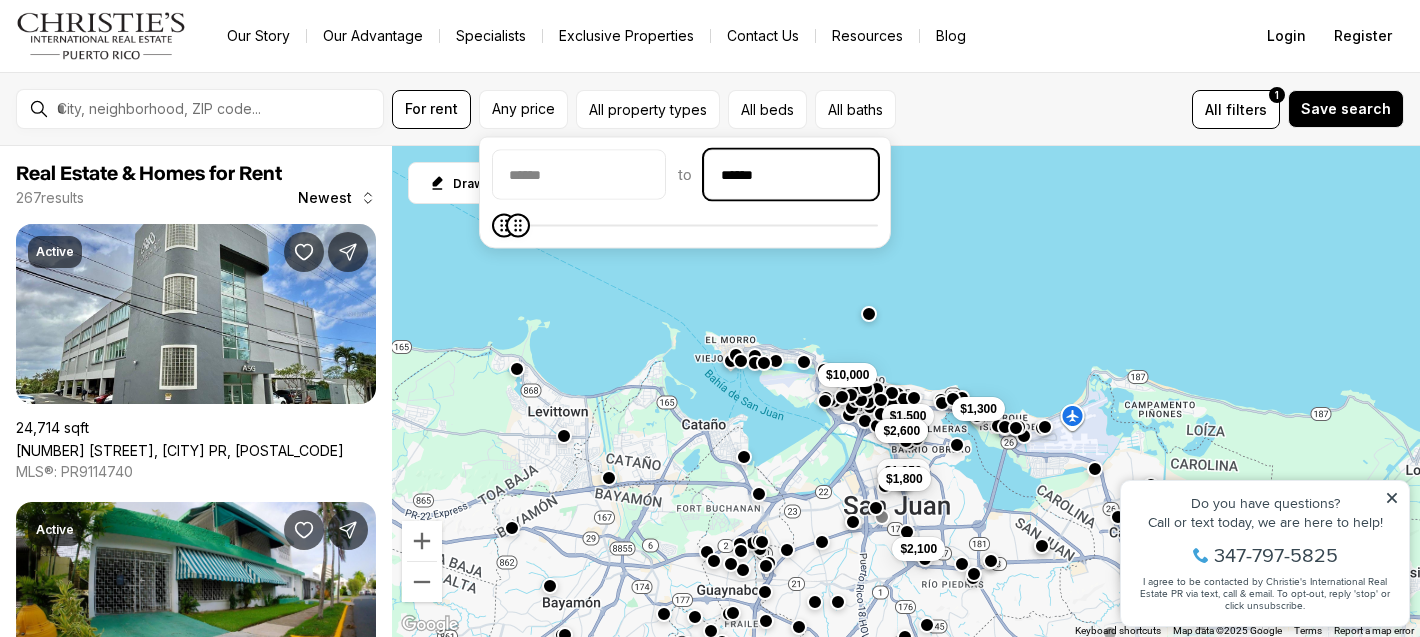 type on "******" 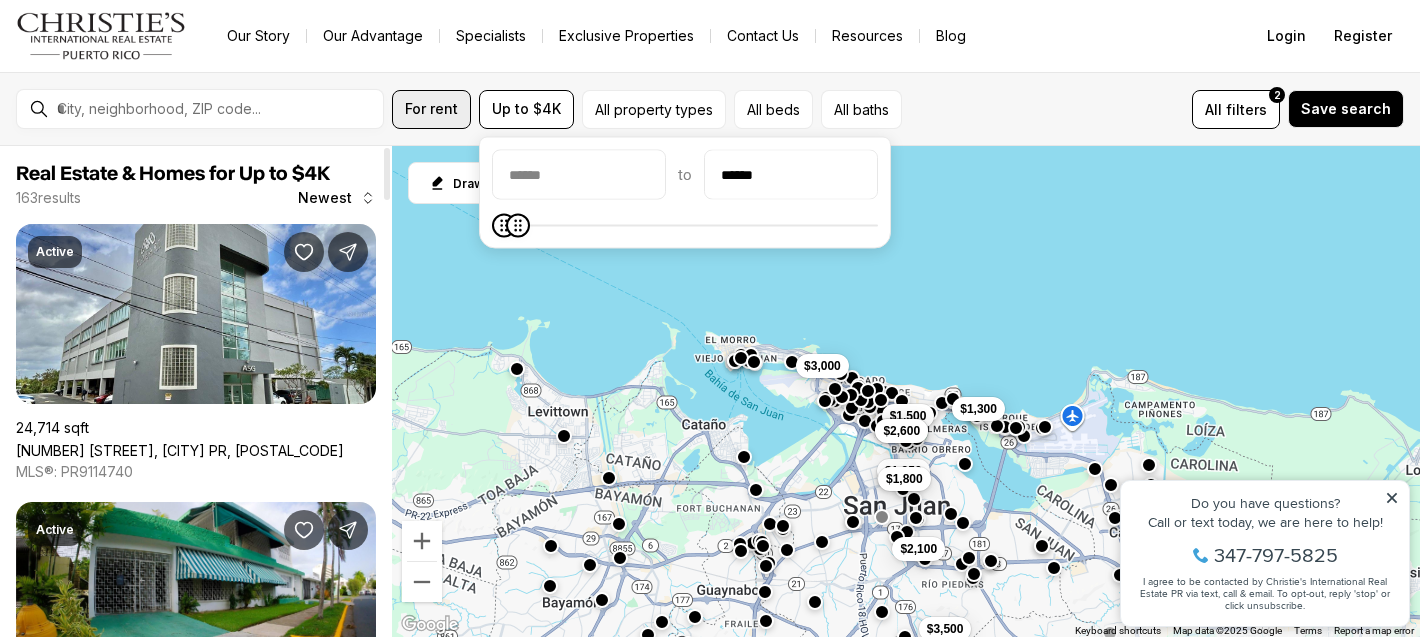 click on "For rent" at bounding box center (431, 109) 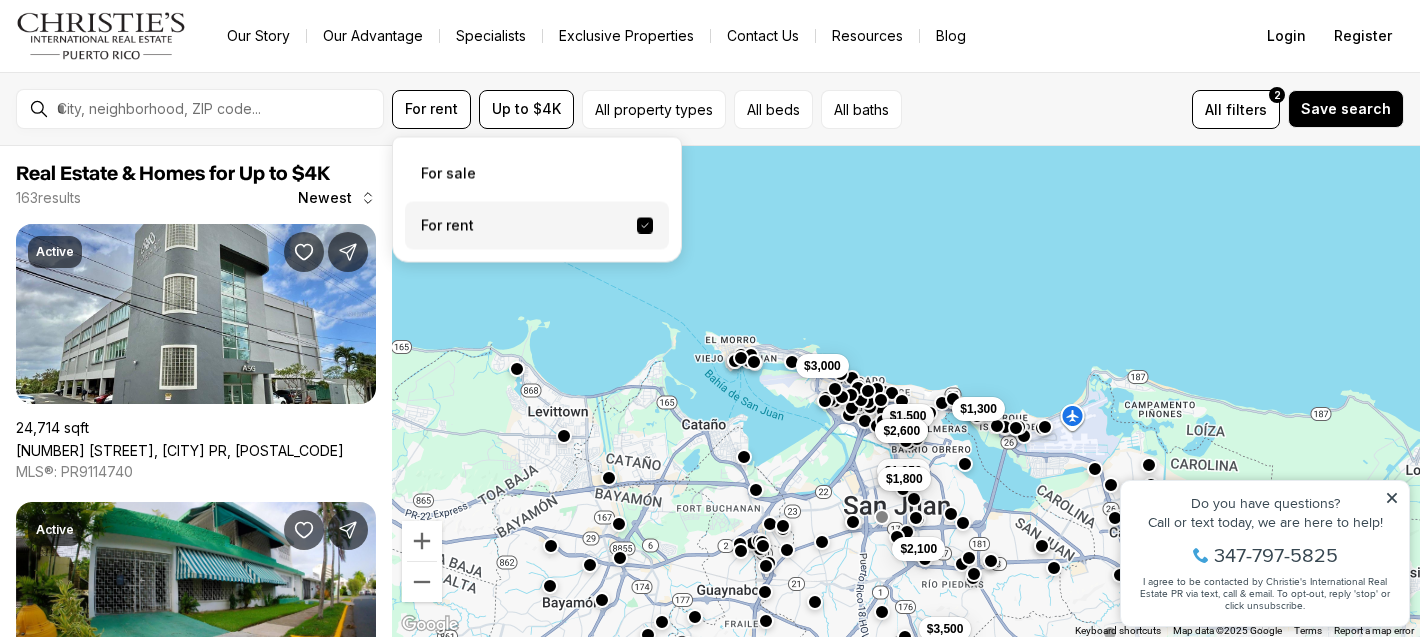 click on "For rent" at bounding box center (537, 226) 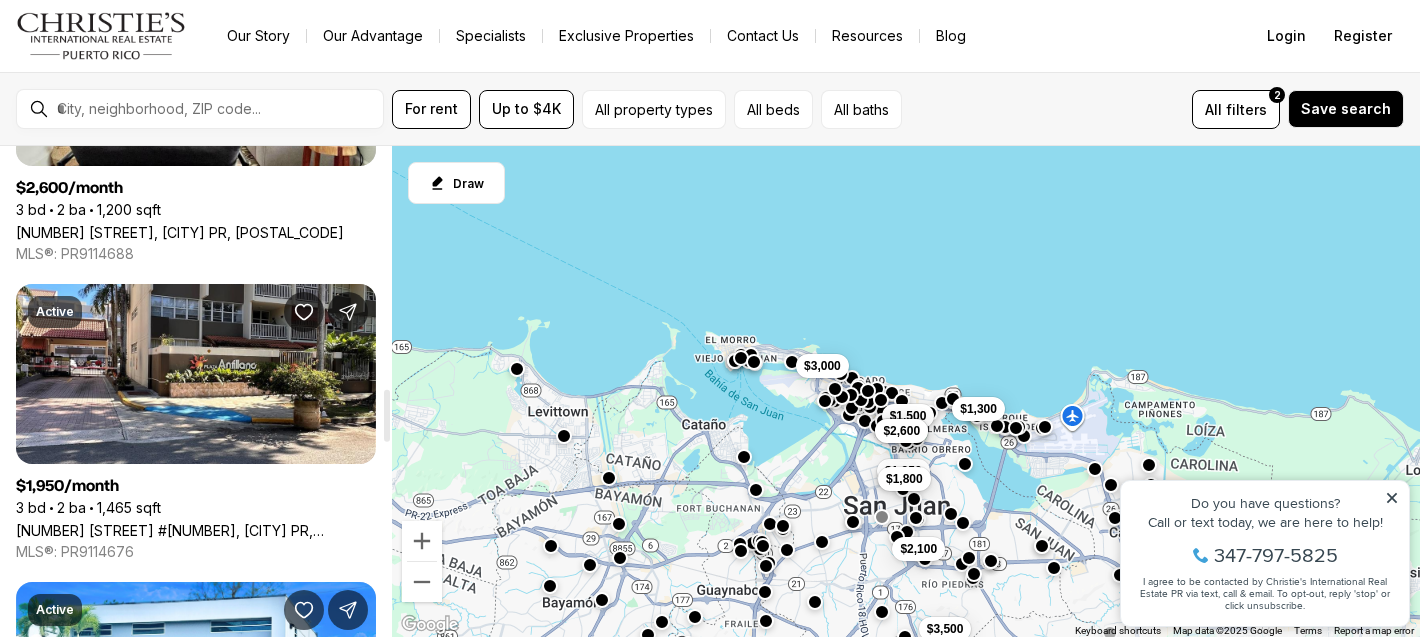 scroll, scrollTop: 2647, scrollLeft: 0, axis: vertical 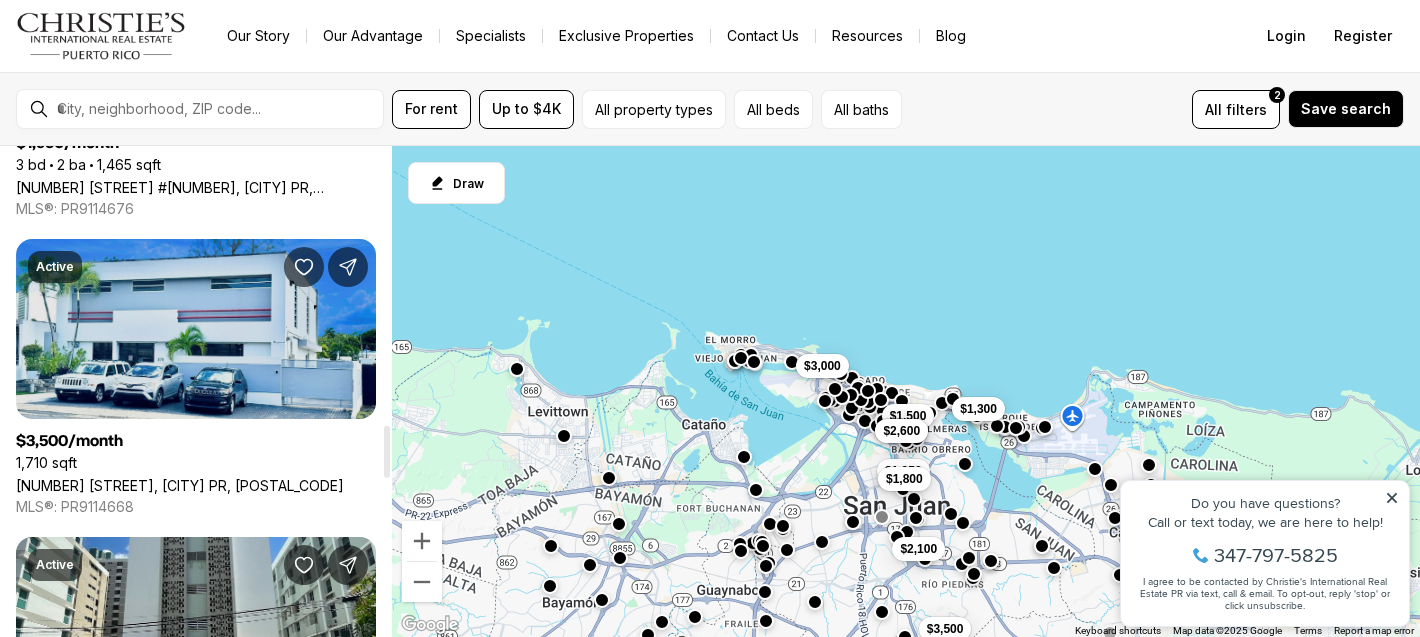 click on "378 SAN CLAUDIO AVE., SAN JUAN PR, 00926" at bounding box center (180, 485) 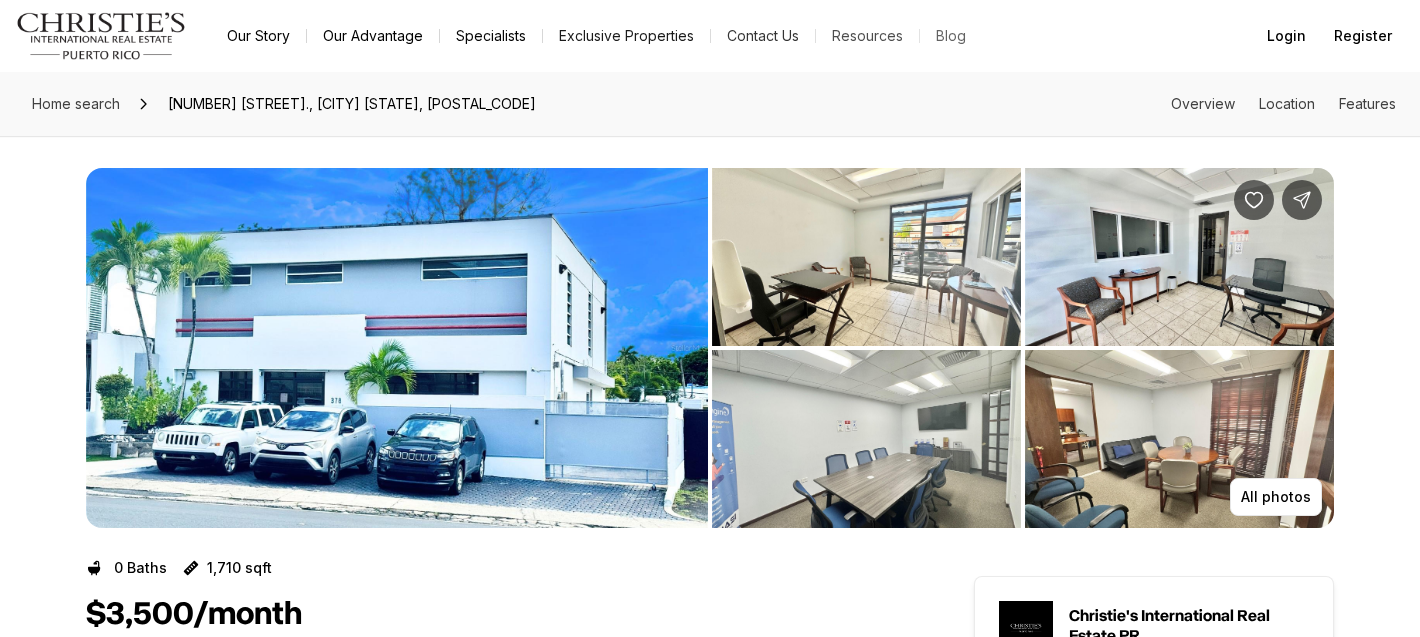 scroll, scrollTop: 0, scrollLeft: 0, axis: both 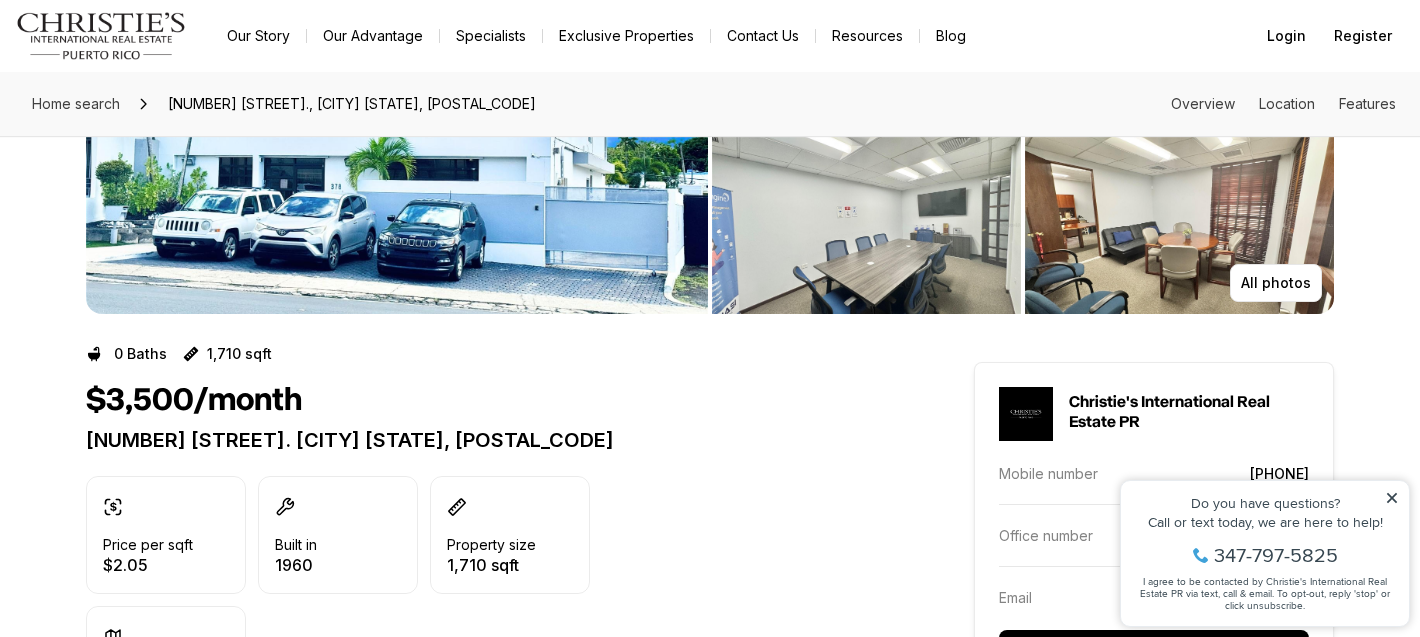 click at bounding box center (397, 134) 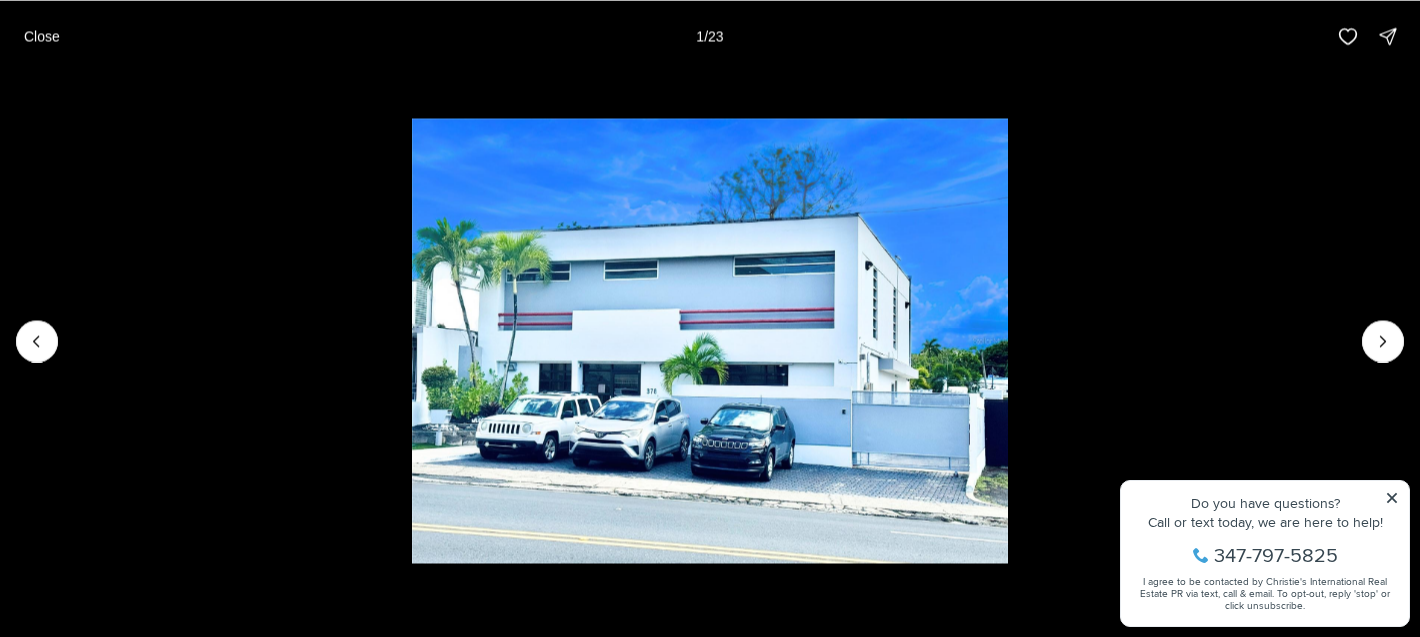 type 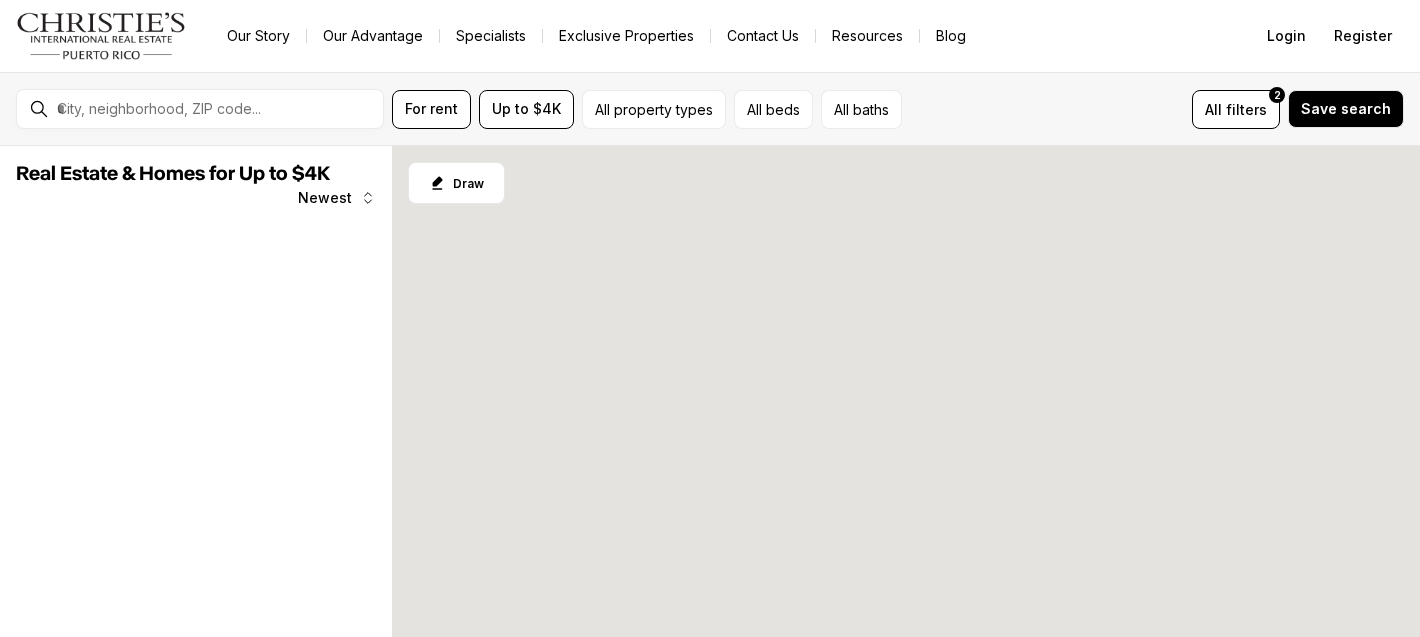 scroll, scrollTop: 0, scrollLeft: 0, axis: both 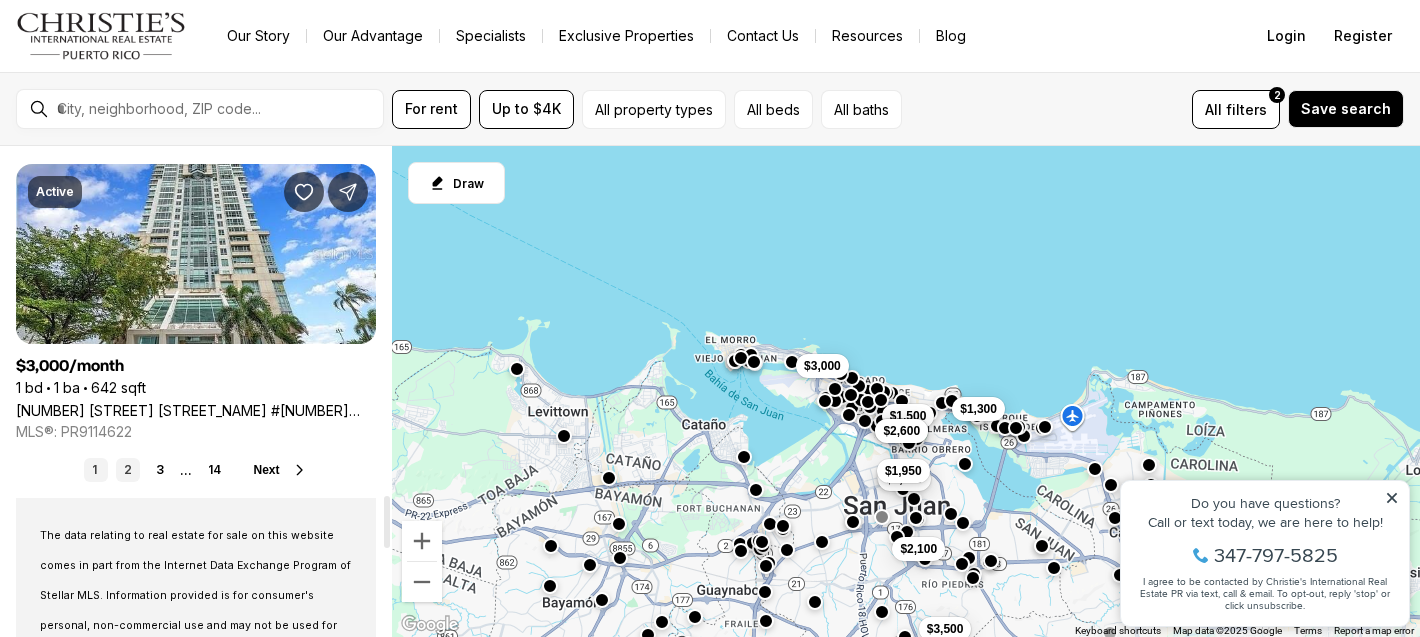 click on "2" at bounding box center [128, 470] 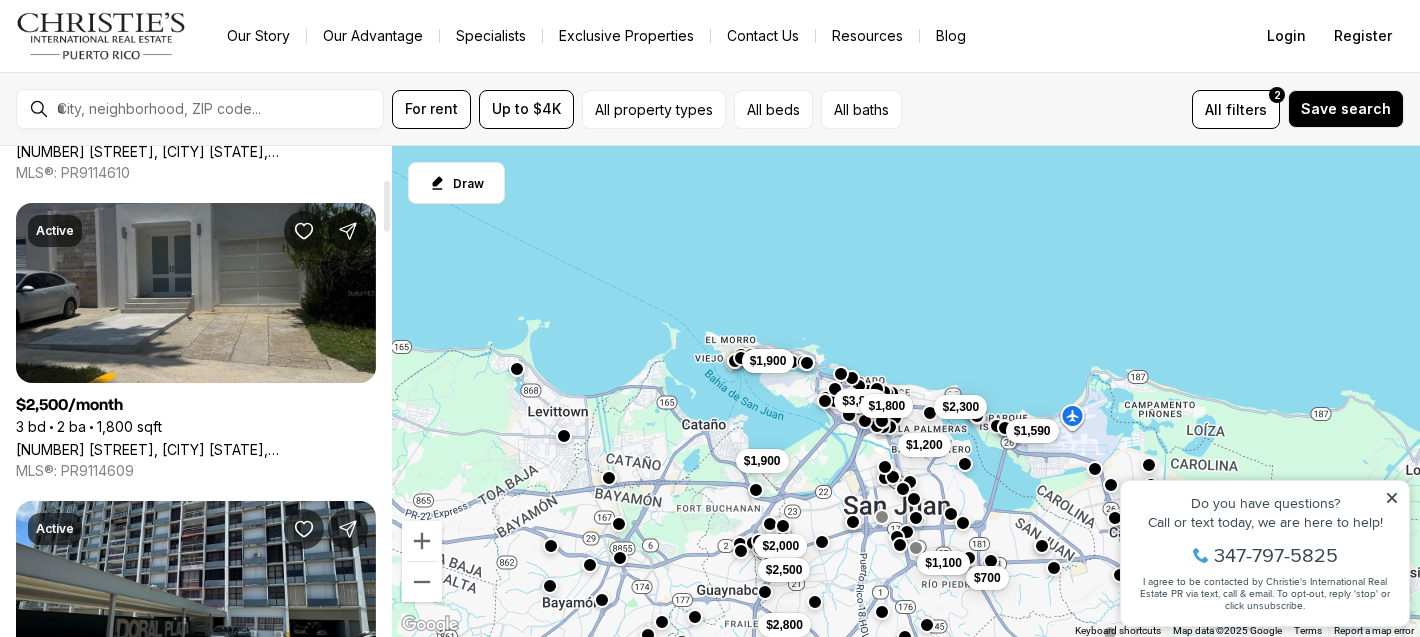 scroll, scrollTop: 314, scrollLeft: 0, axis: vertical 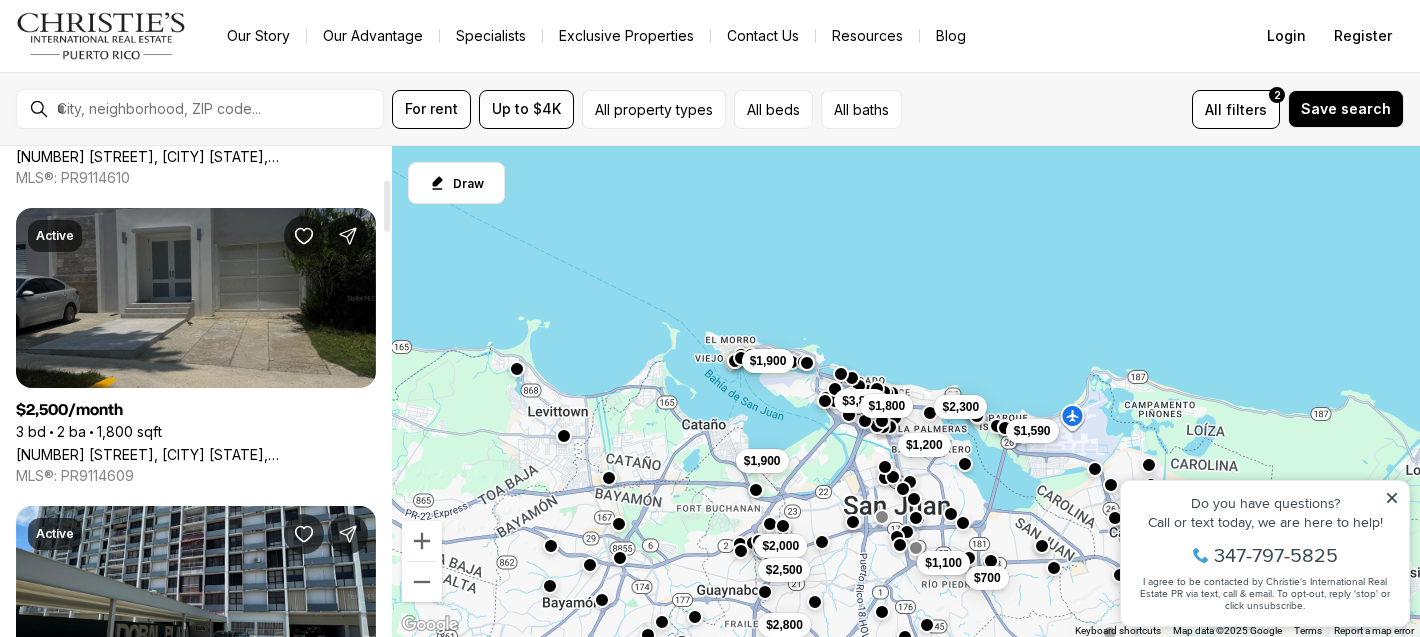 click on "504 SIRIO, SAN JUAN PR, 00920" at bounding box center [196, 454] 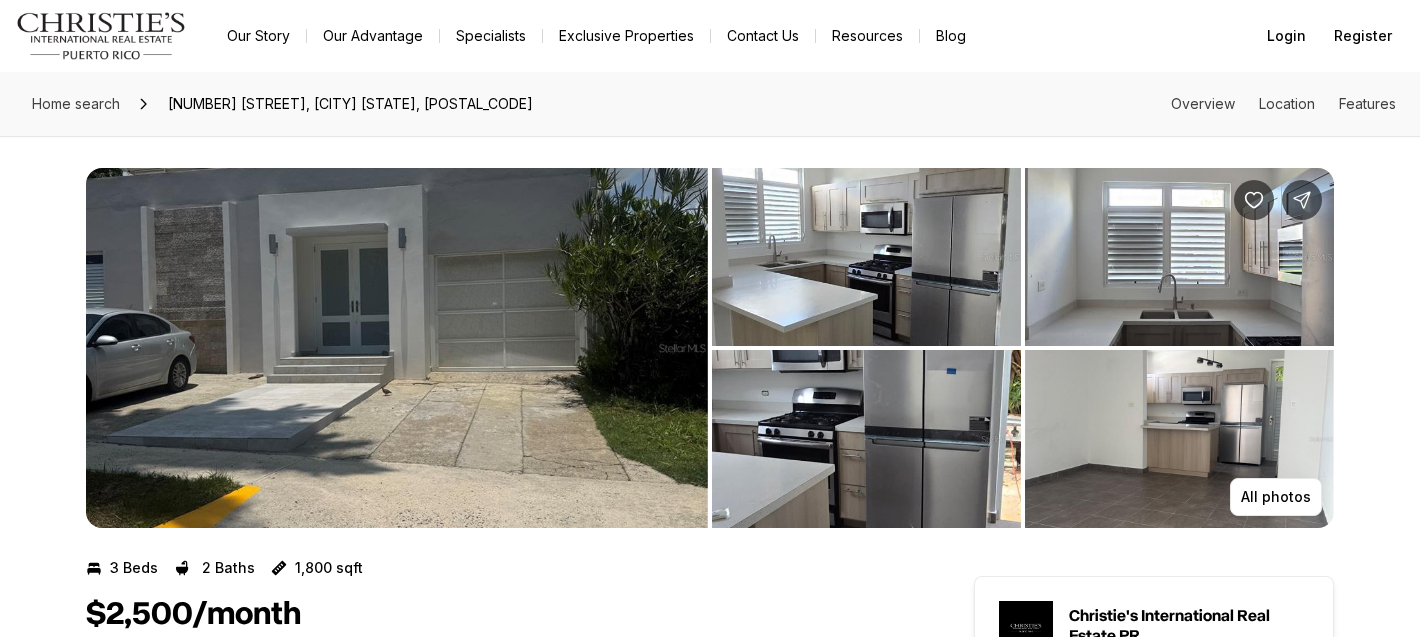 scroll, scrollTop: 0, scrollLeft: 0, axis: both 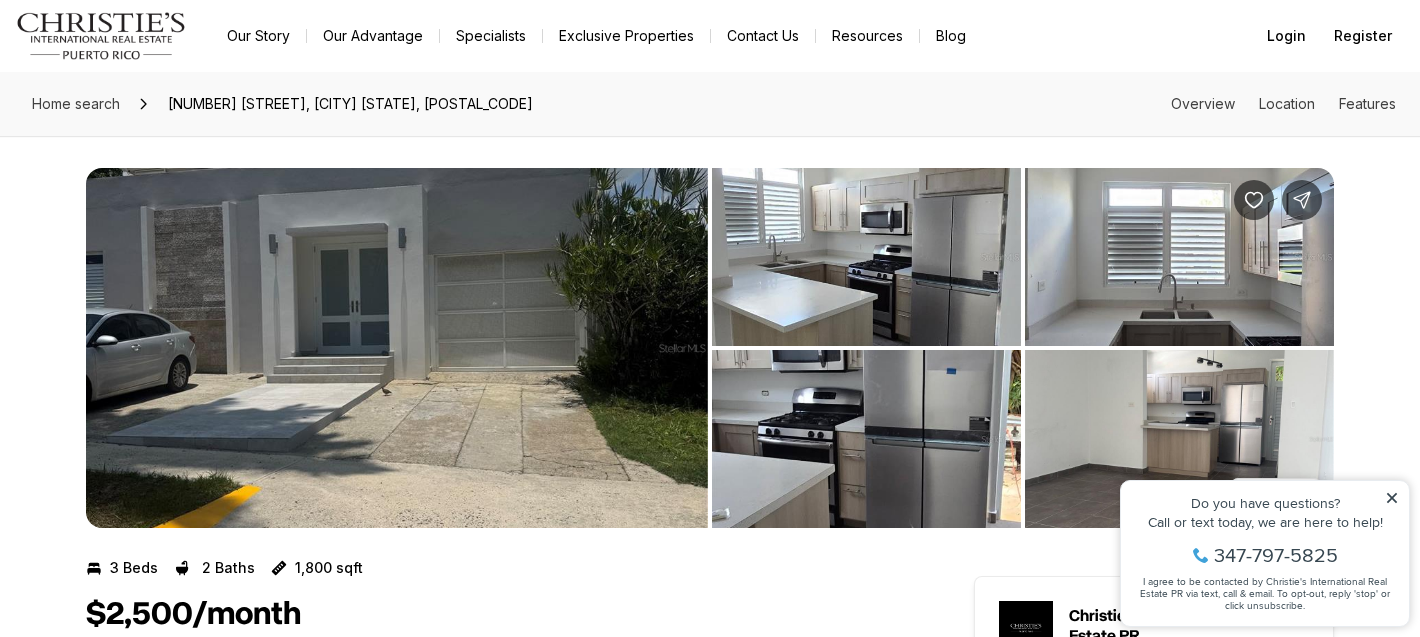 click at bounding box center [397, 348] 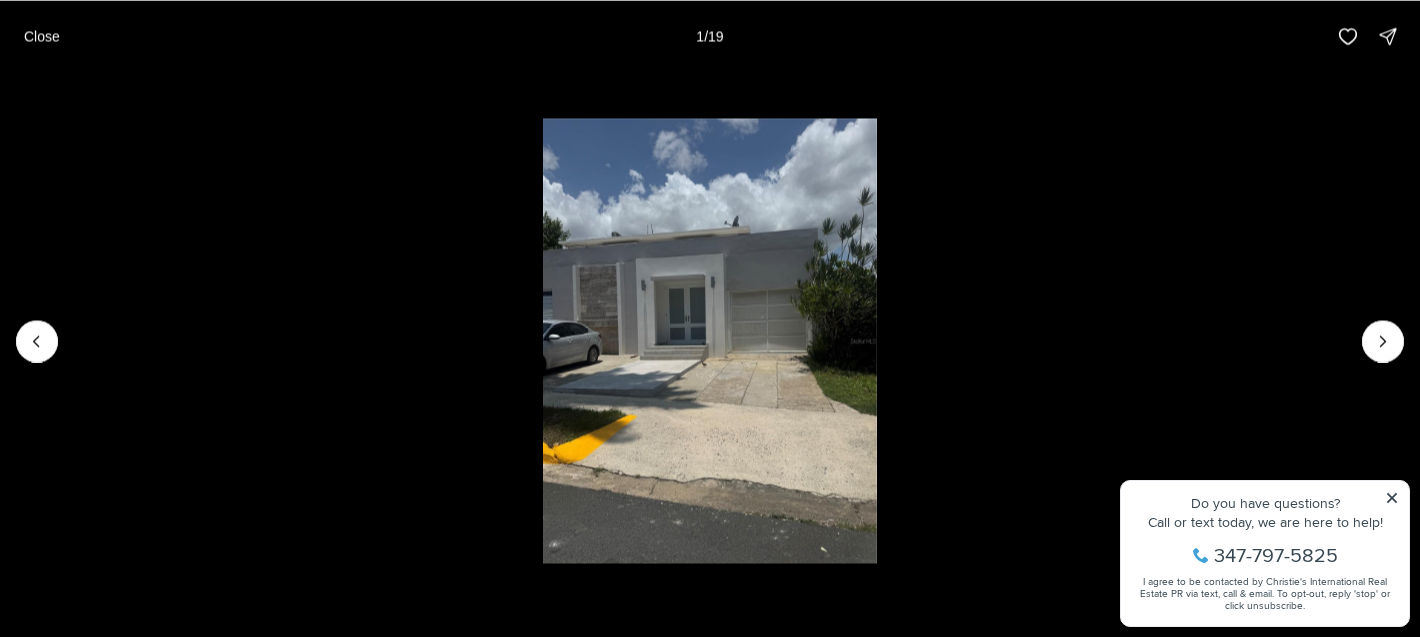 type 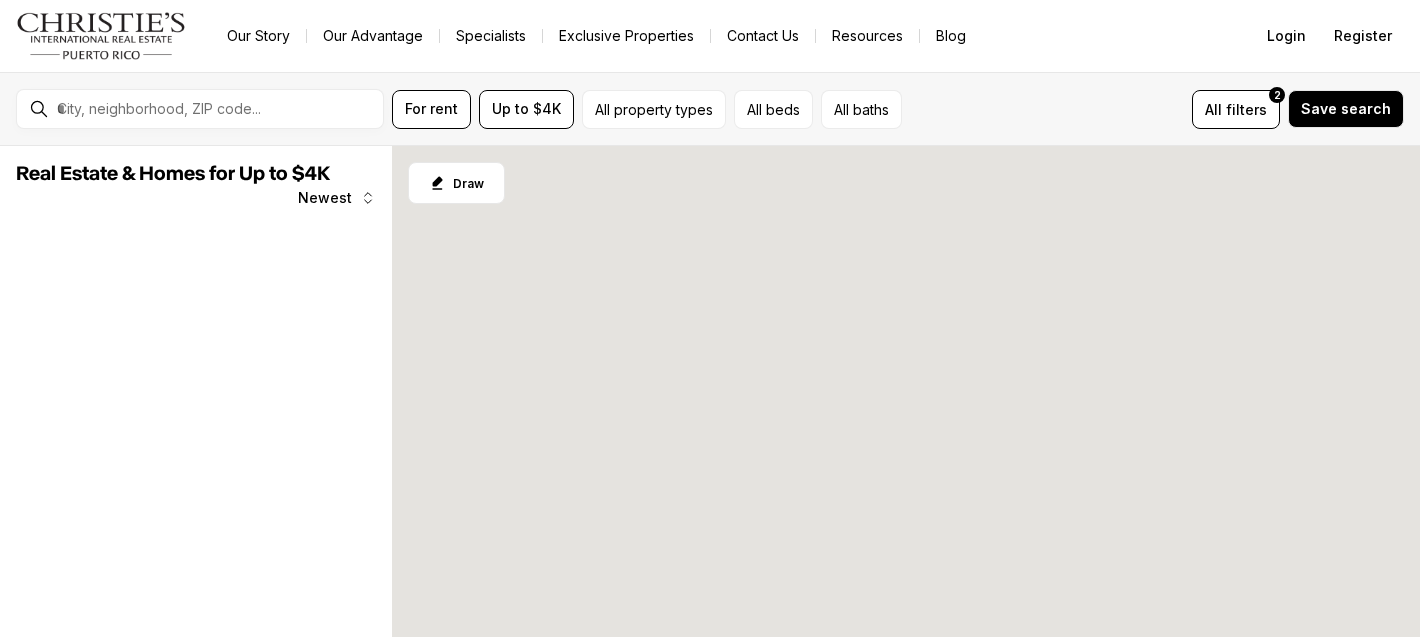 scroll, scrollTop: 0, scrollLeft: 0, axis: both 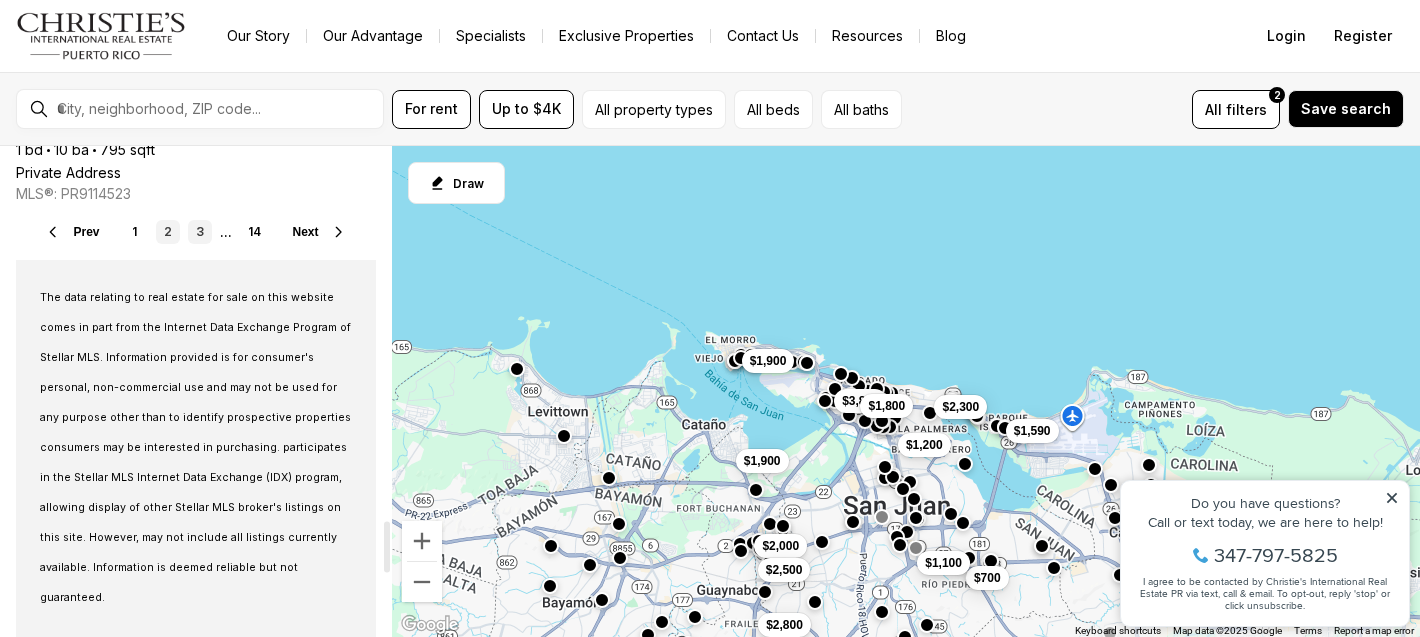 click on "3" at bounding box center (200, 232) 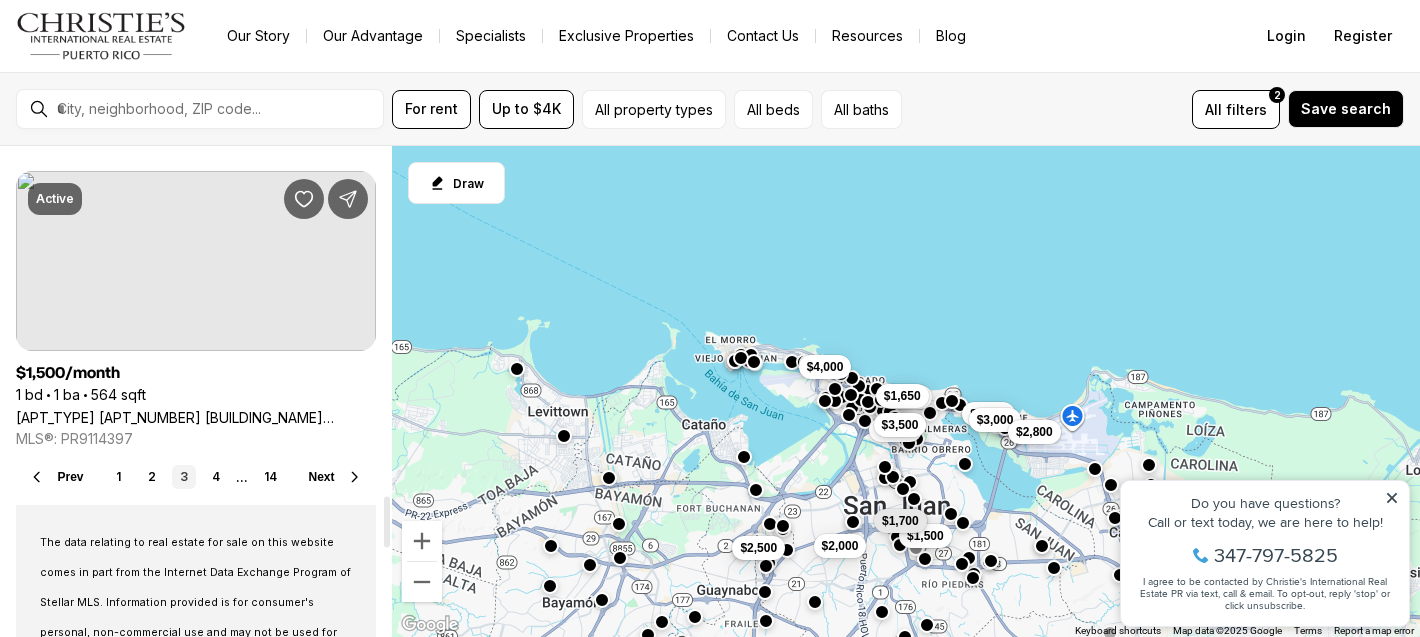 scroll, scrollTop: 3346, scrollLeft: 0, axis: vertical 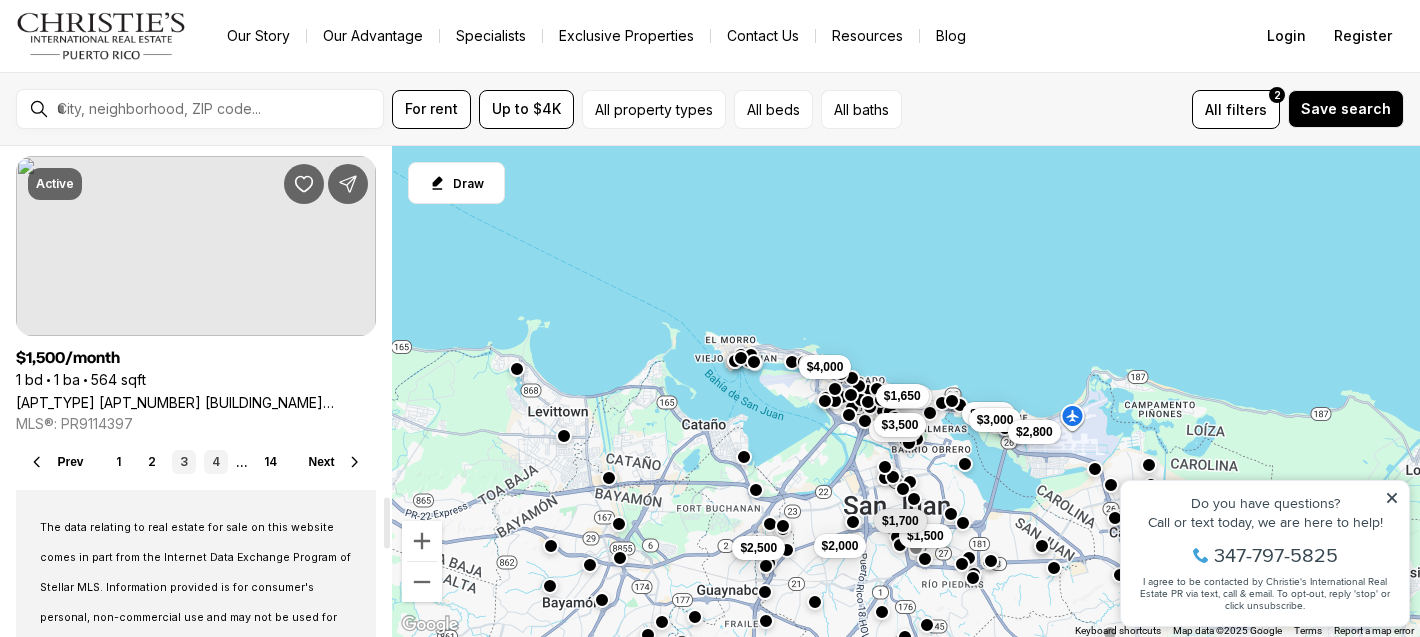 click on "4" at bounding box center (216, 462) 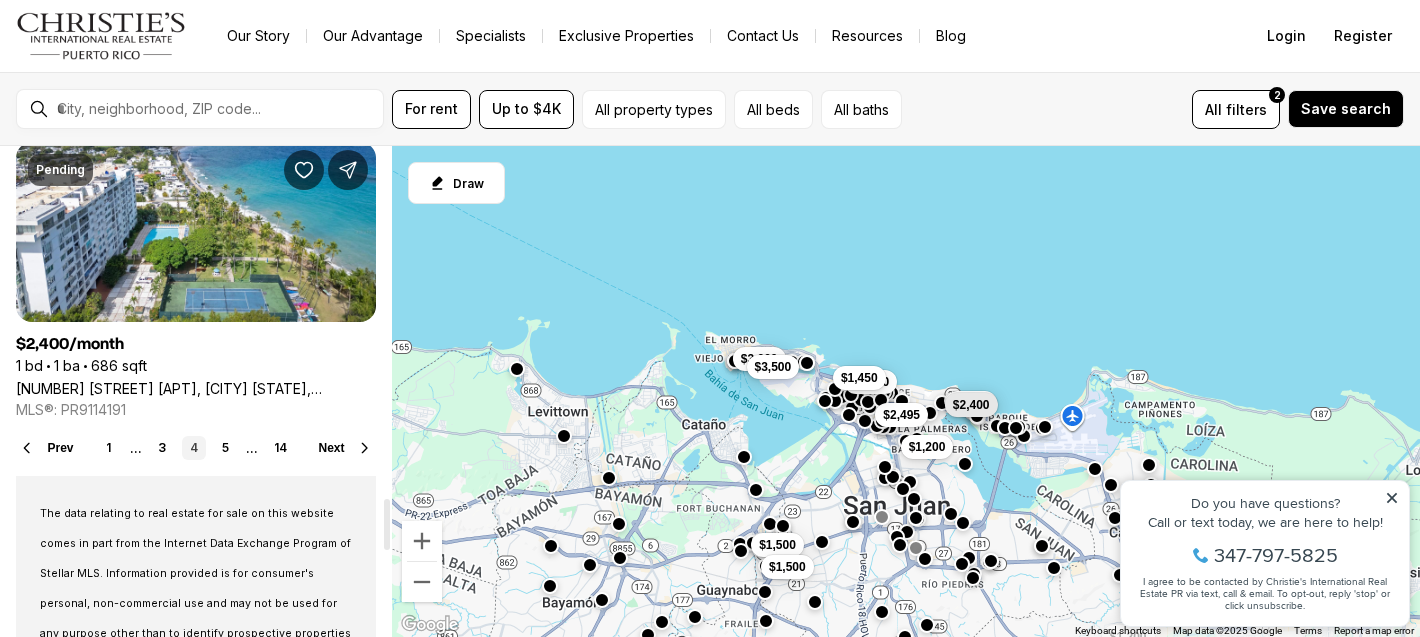 scroll, scrollTop: 3371, scrollLeft: 0, axis: vertical 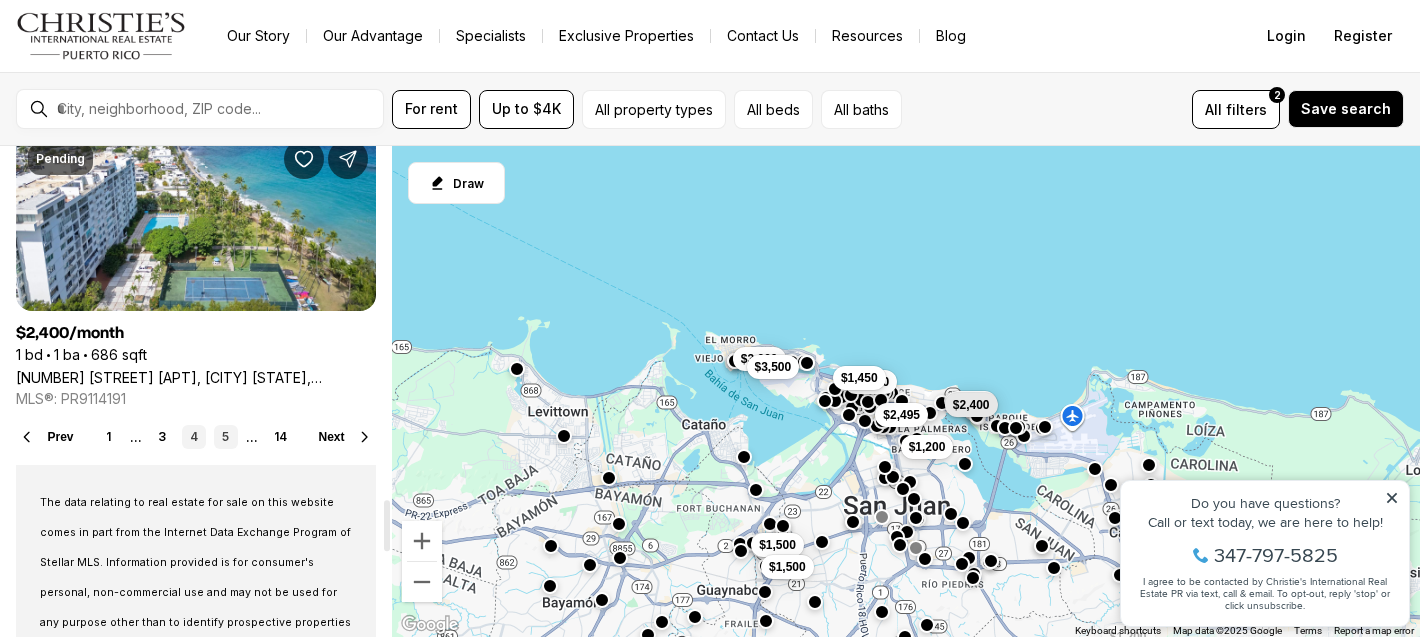click on "5" at bounding box center (226, 437) 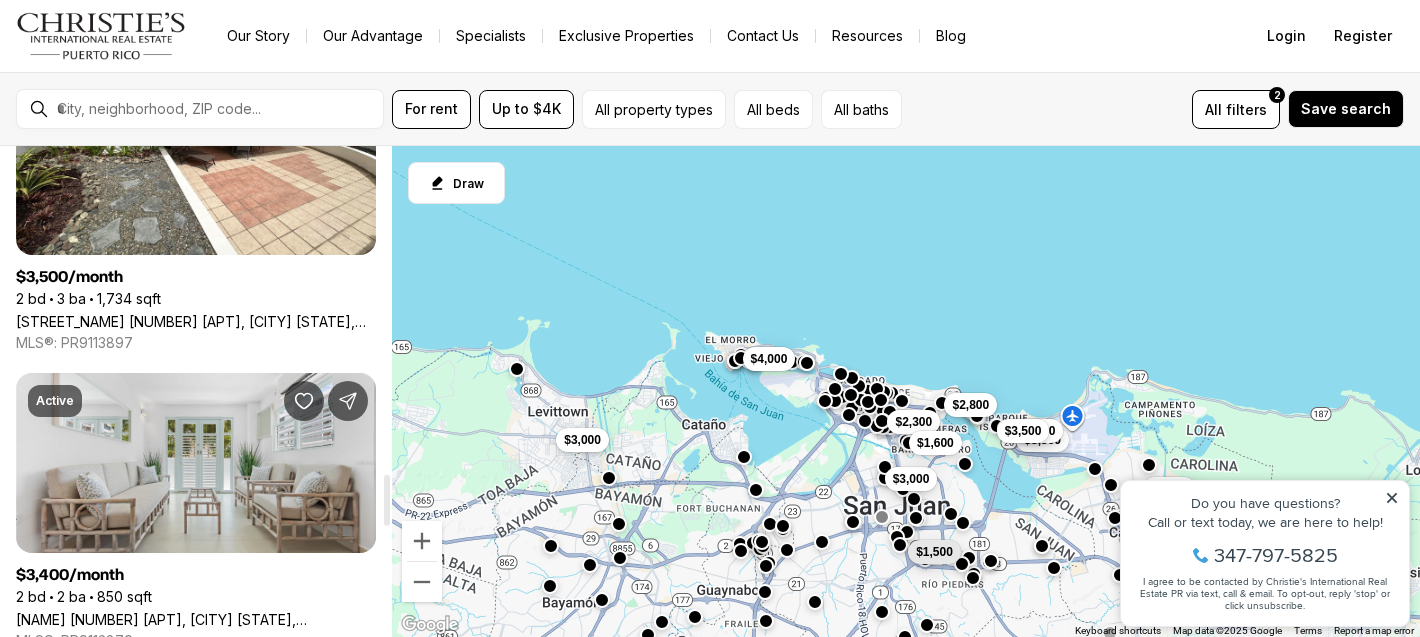 scroll, scrollTop: 3273, scrollLeft: 0, axis: vertical 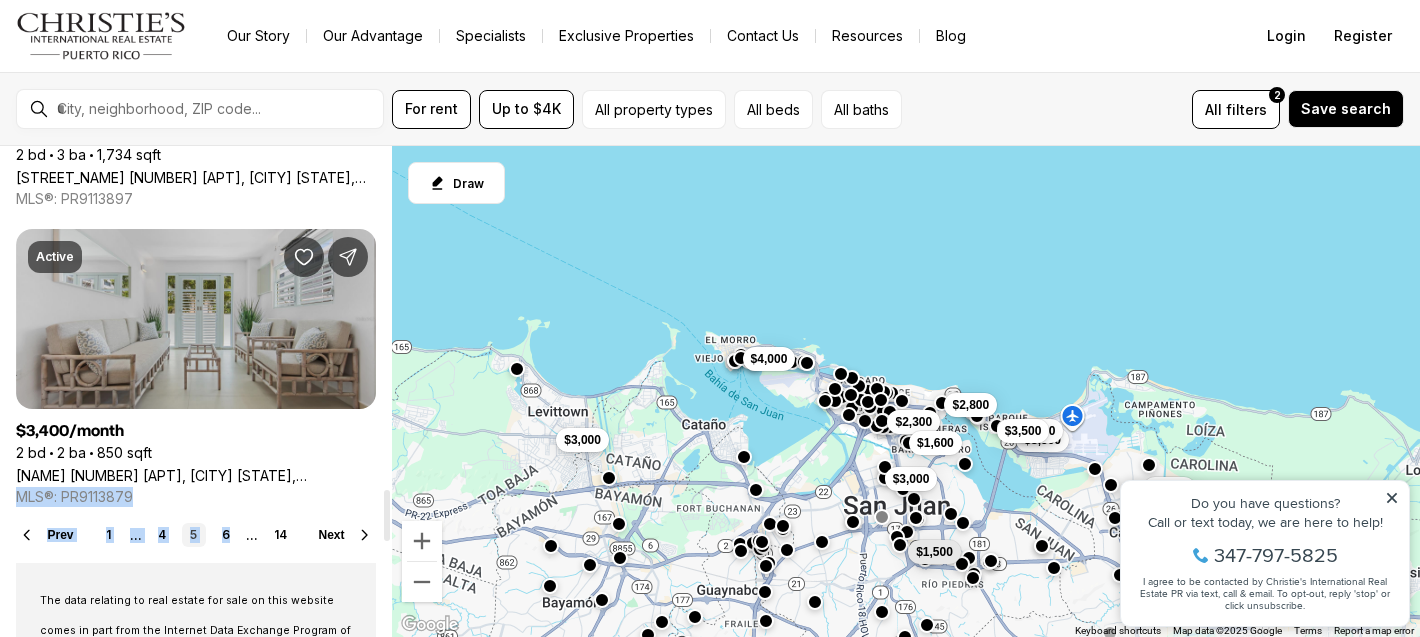 drag, startPoint x: 228, startPoint y: 529, endPoint x: 260, endPoint y: 444, distance: 90.824005 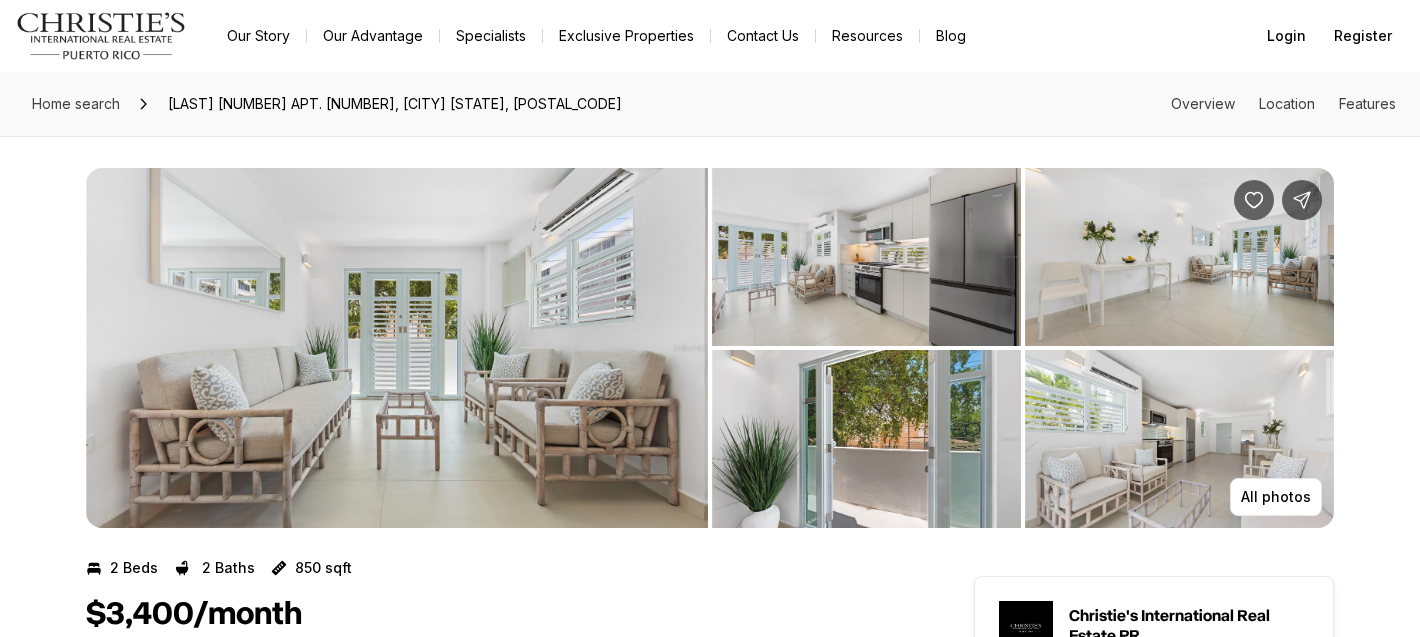 scroll, scrollTop: 0, scrollLeft: 0, axis: both 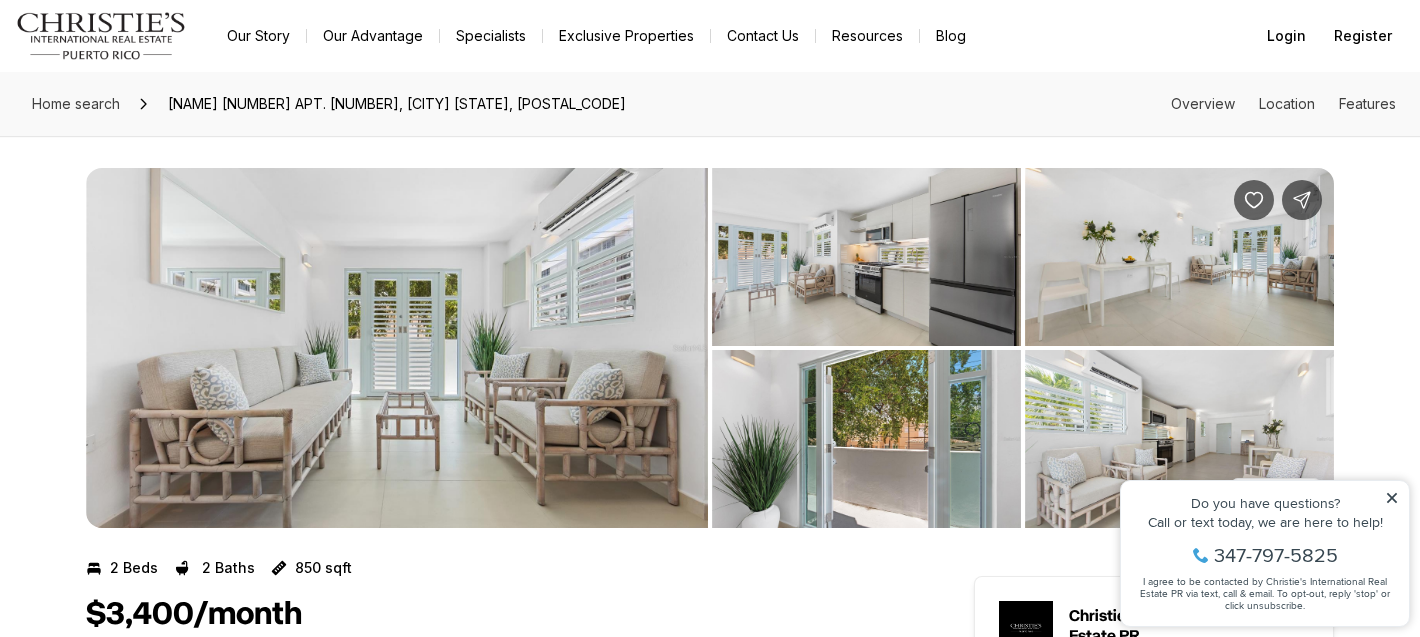 click at bounding box center [397, 348] 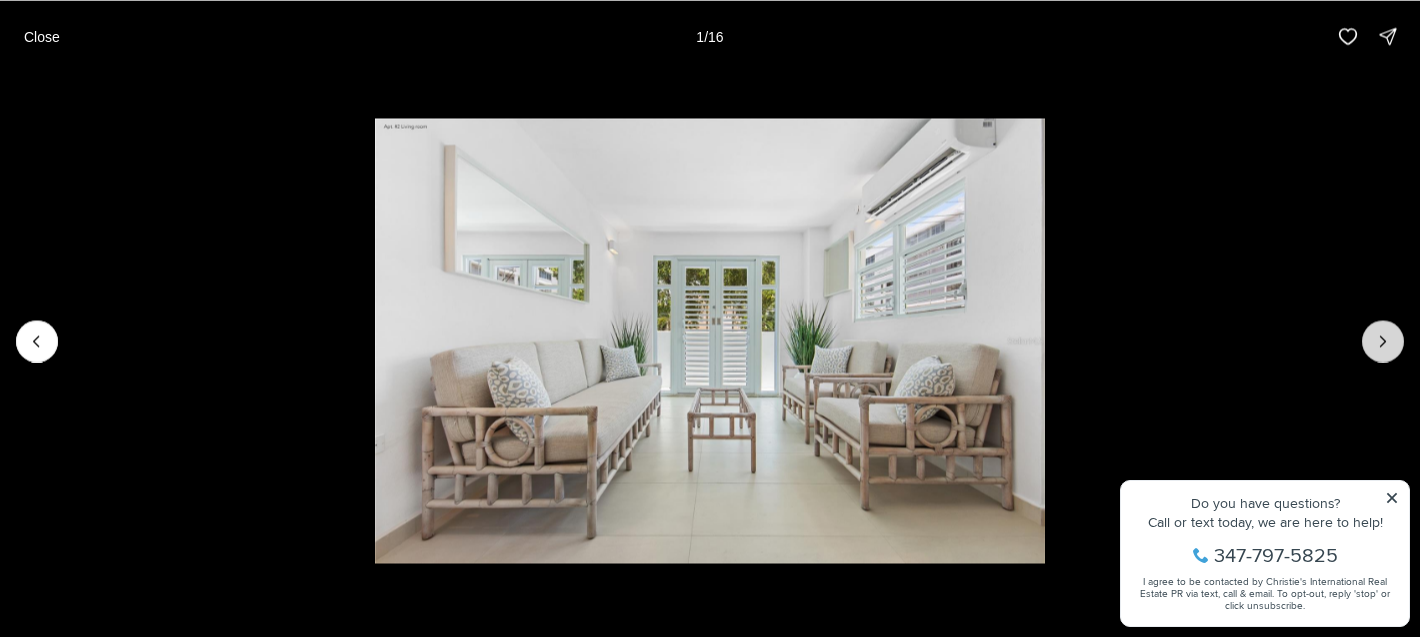 click at bounding box center (1383, 341) 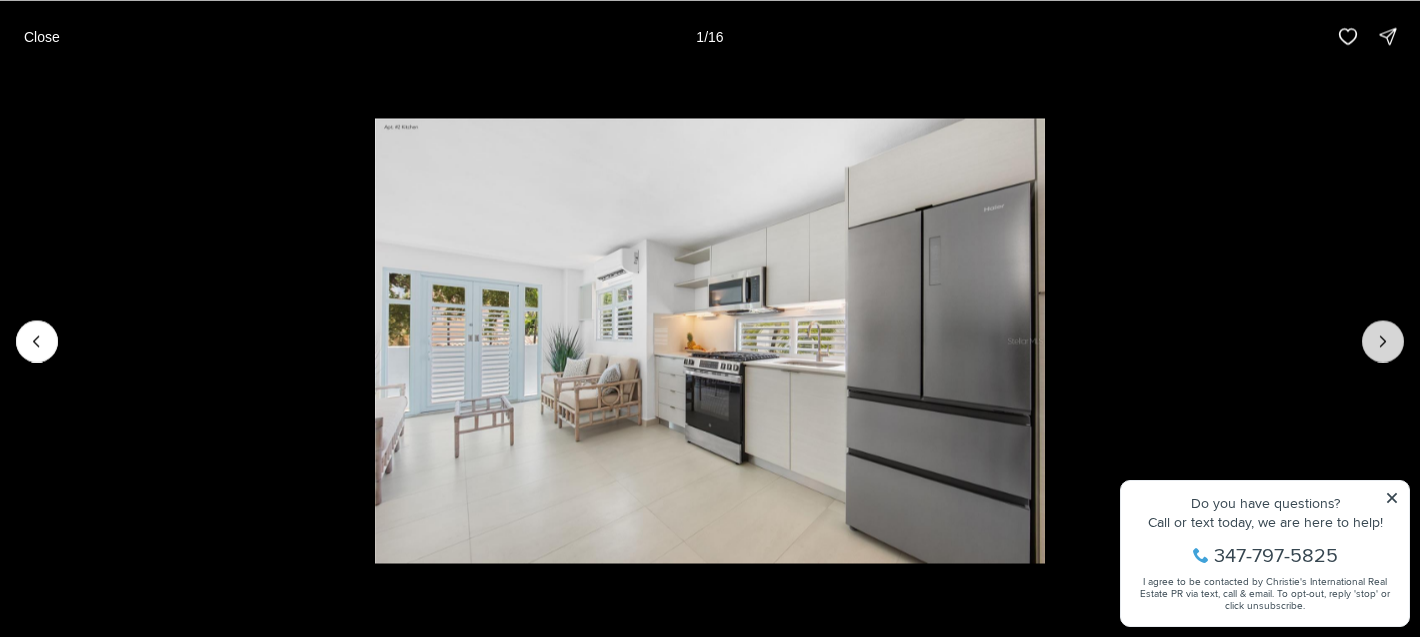 click at bounding box center (1383, 341) 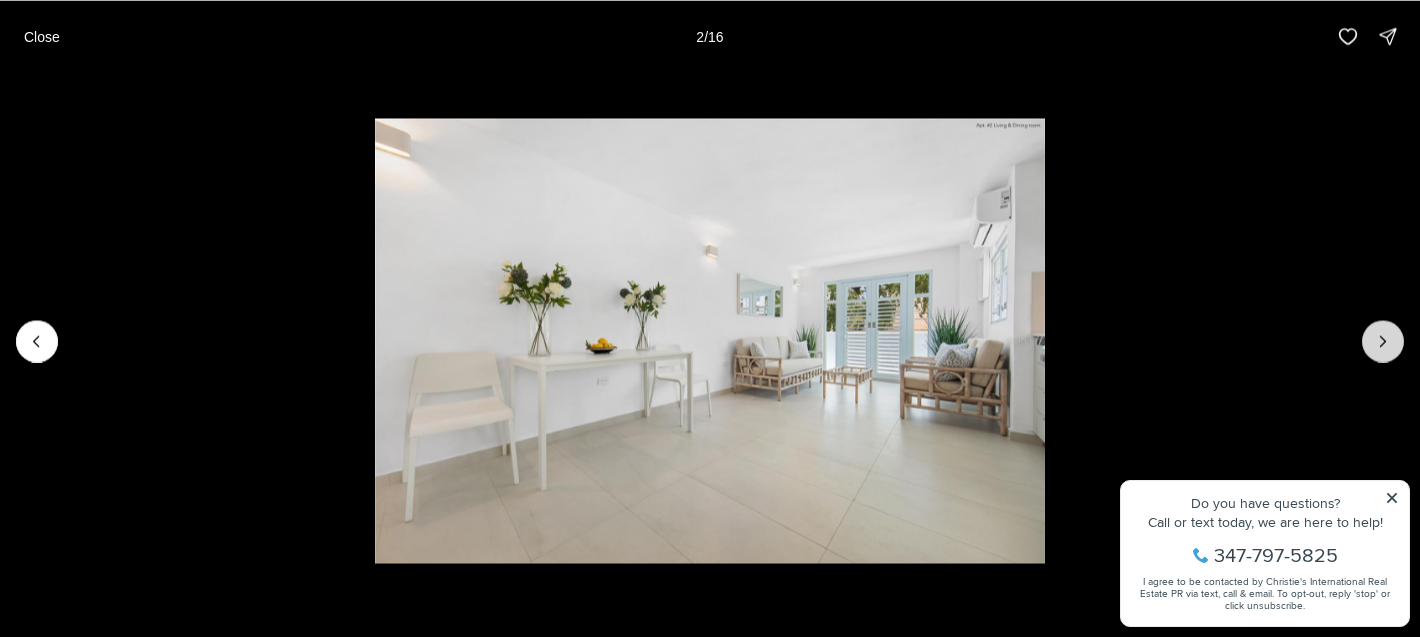 click at bounding box center [1383, 341] 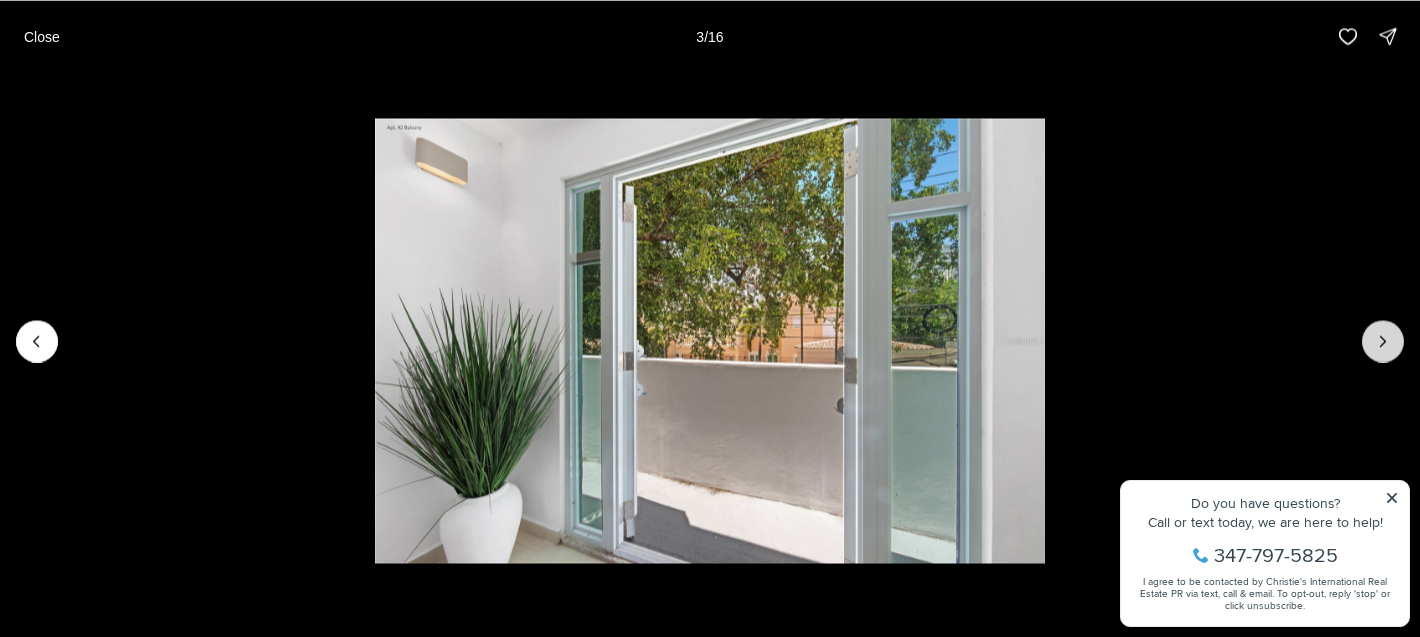 click at bounding box center [1383, 341] 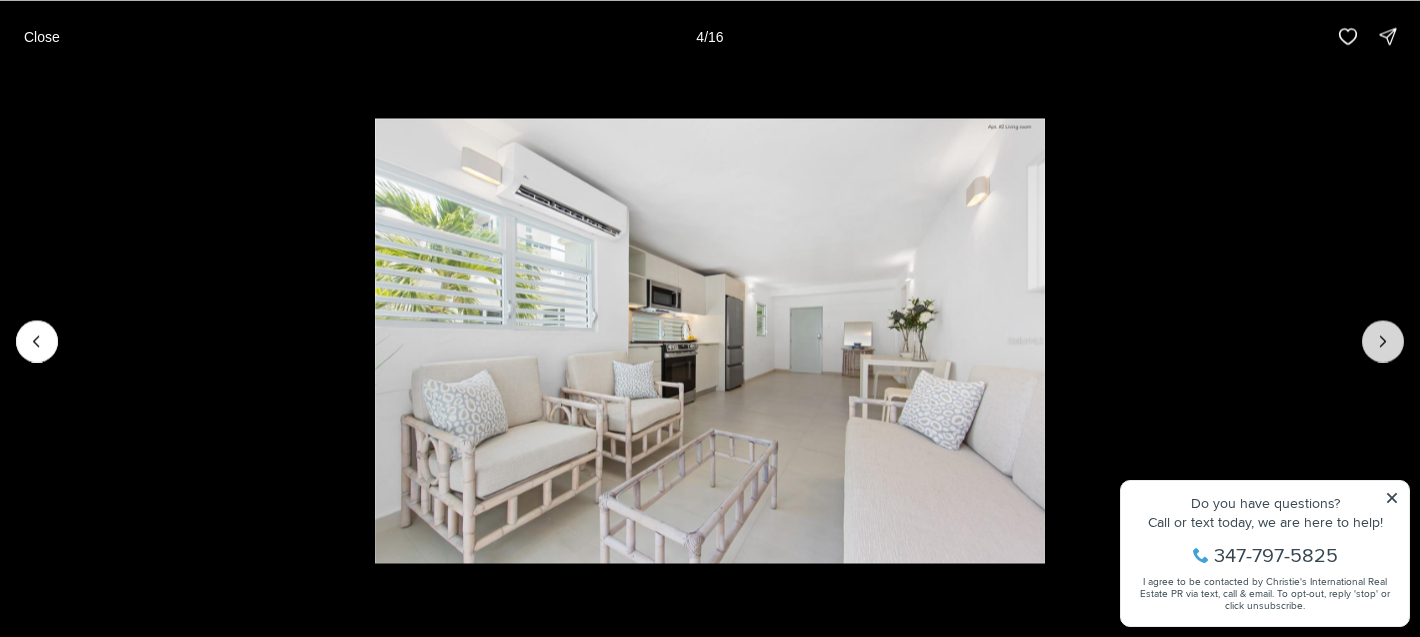 click at bounding box center (1383, 341) 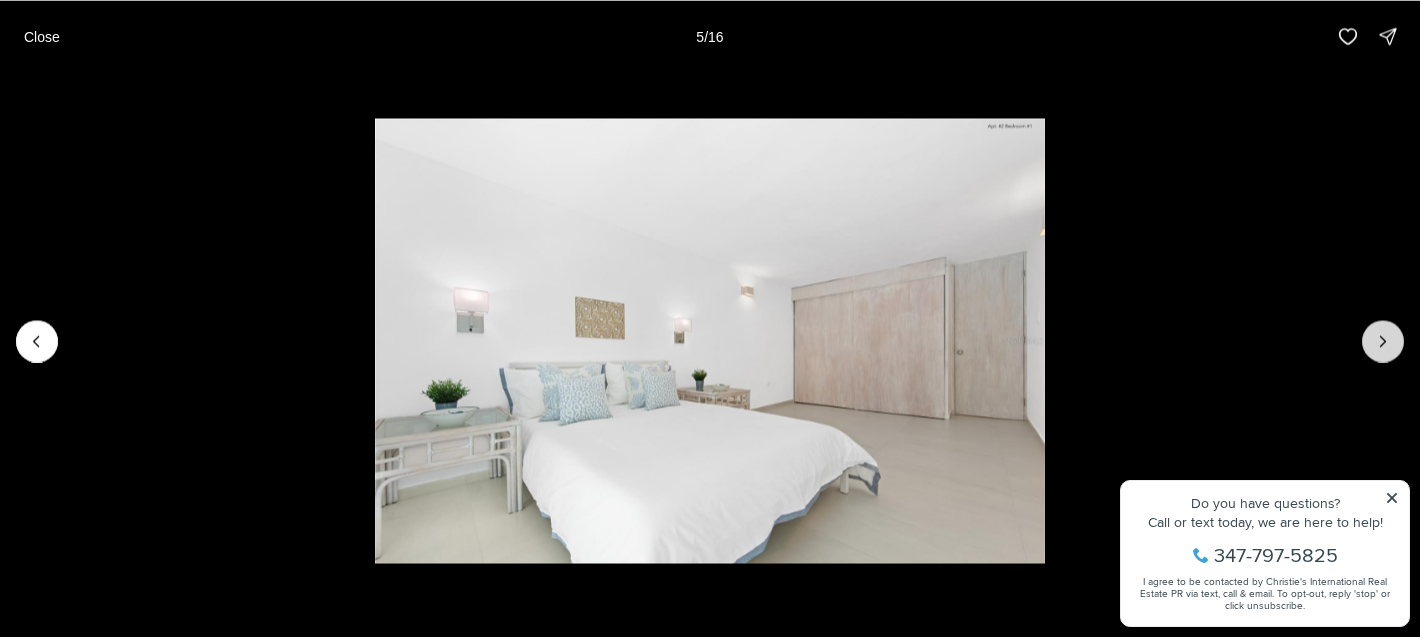 click at bounding box center (1383, 341) 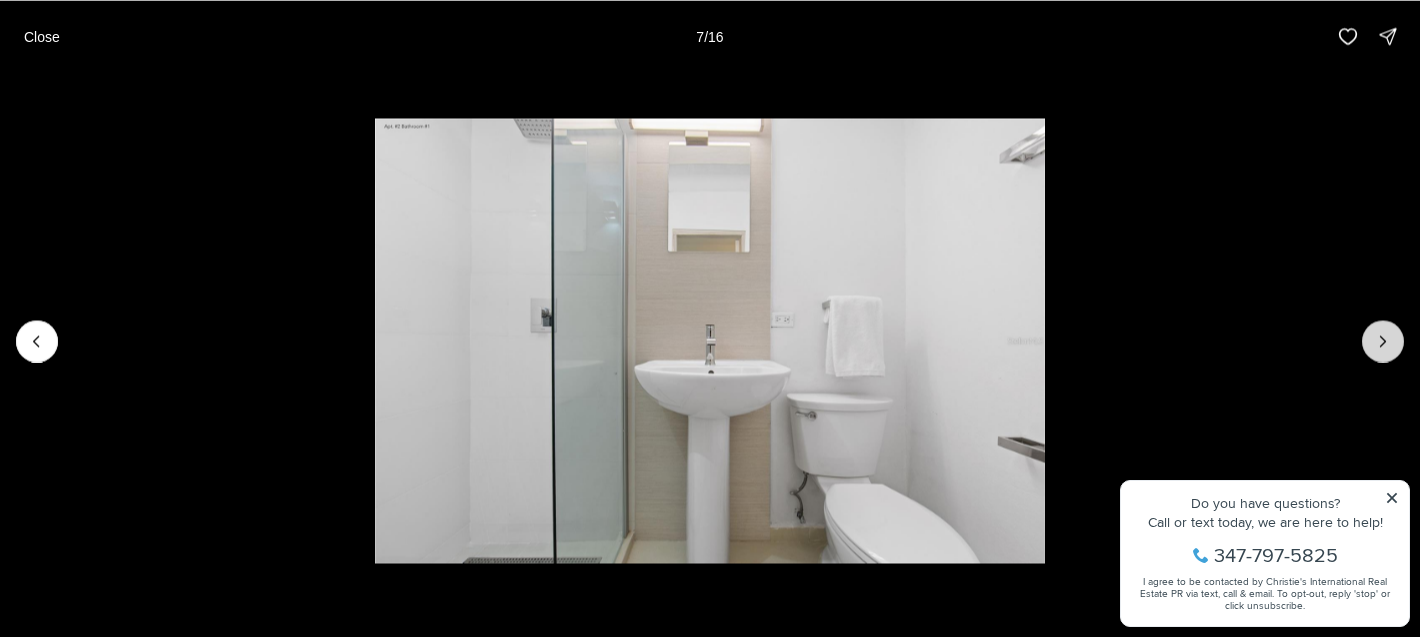 click at bounding box center (1383, 341) 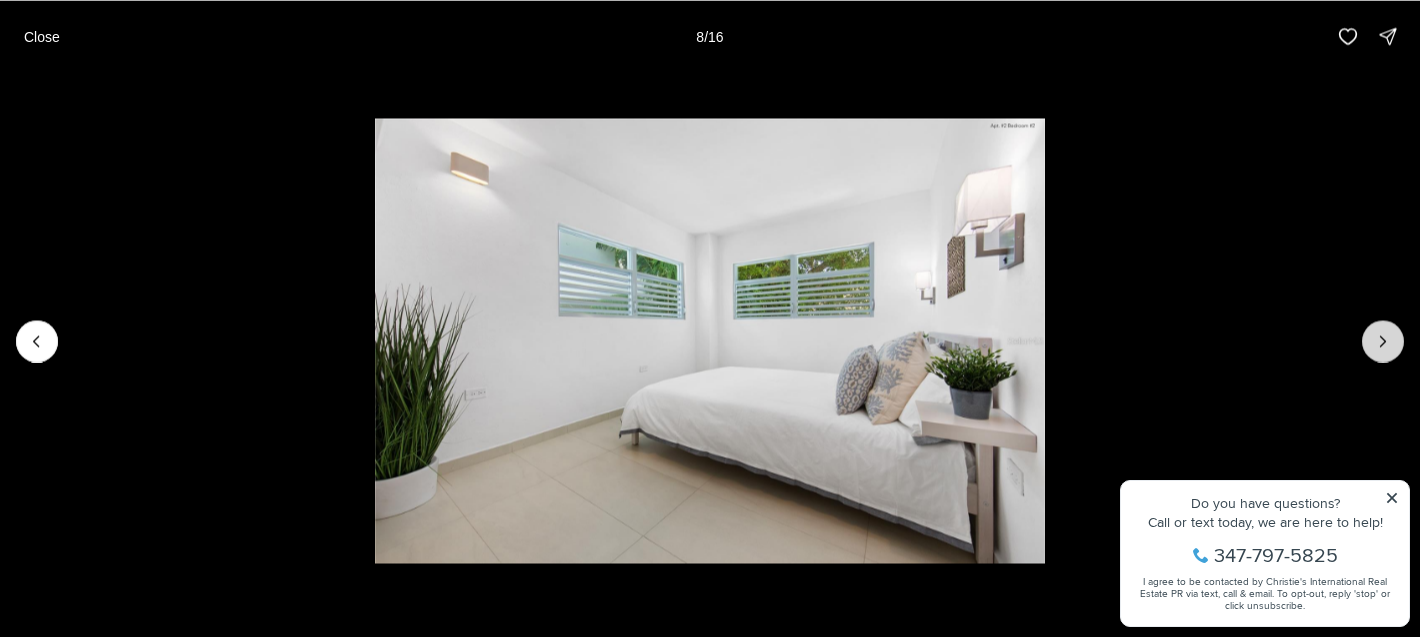 click at bounding box center (1383, 341) 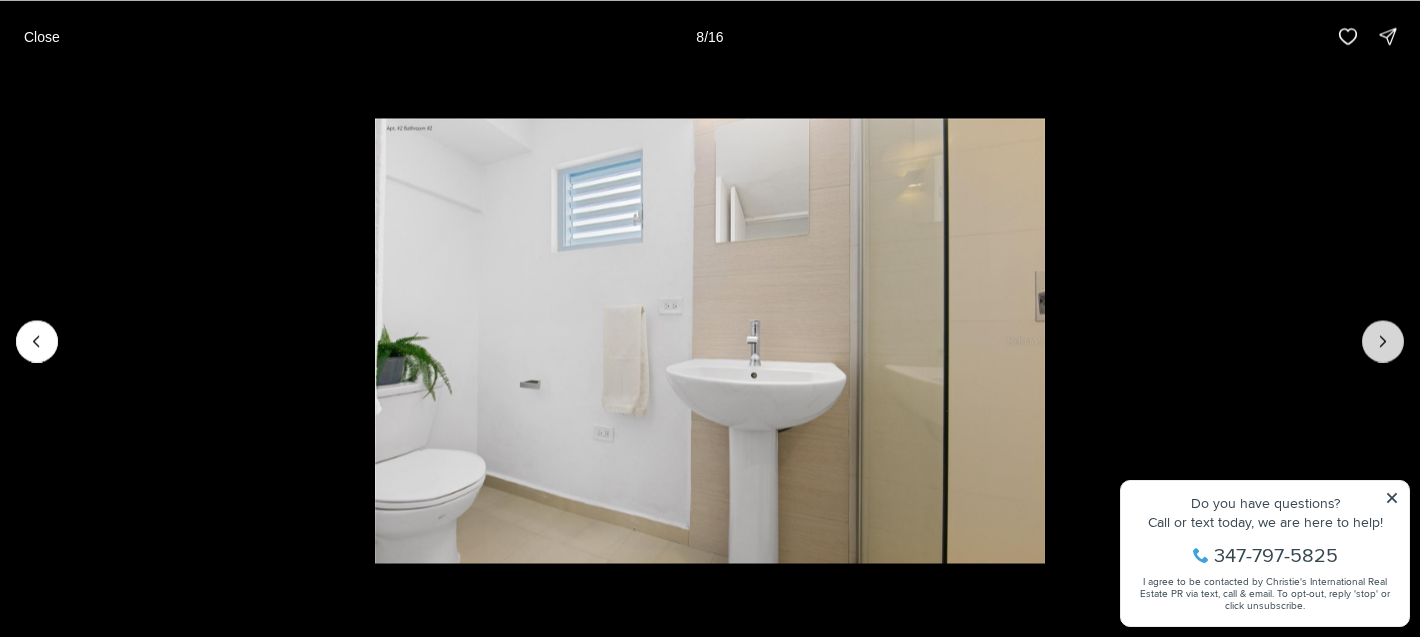 click at bounding box center (1383, 341) 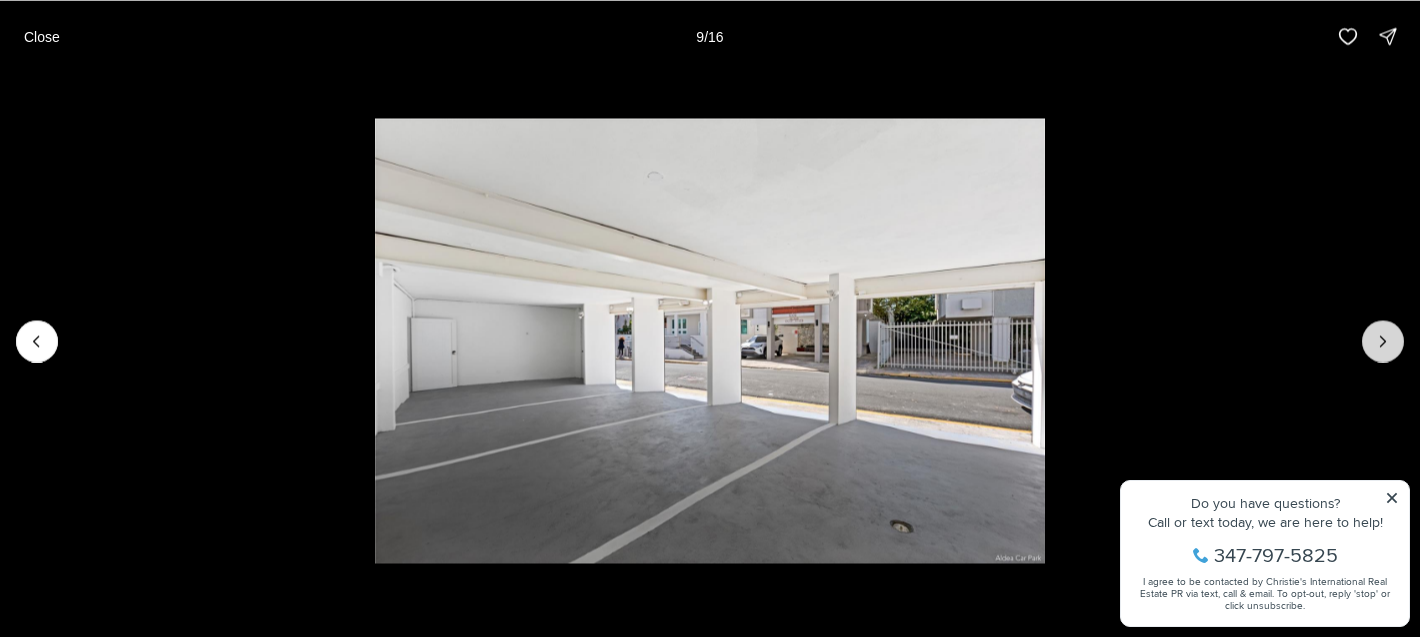click at bounding box center (1383, 341) 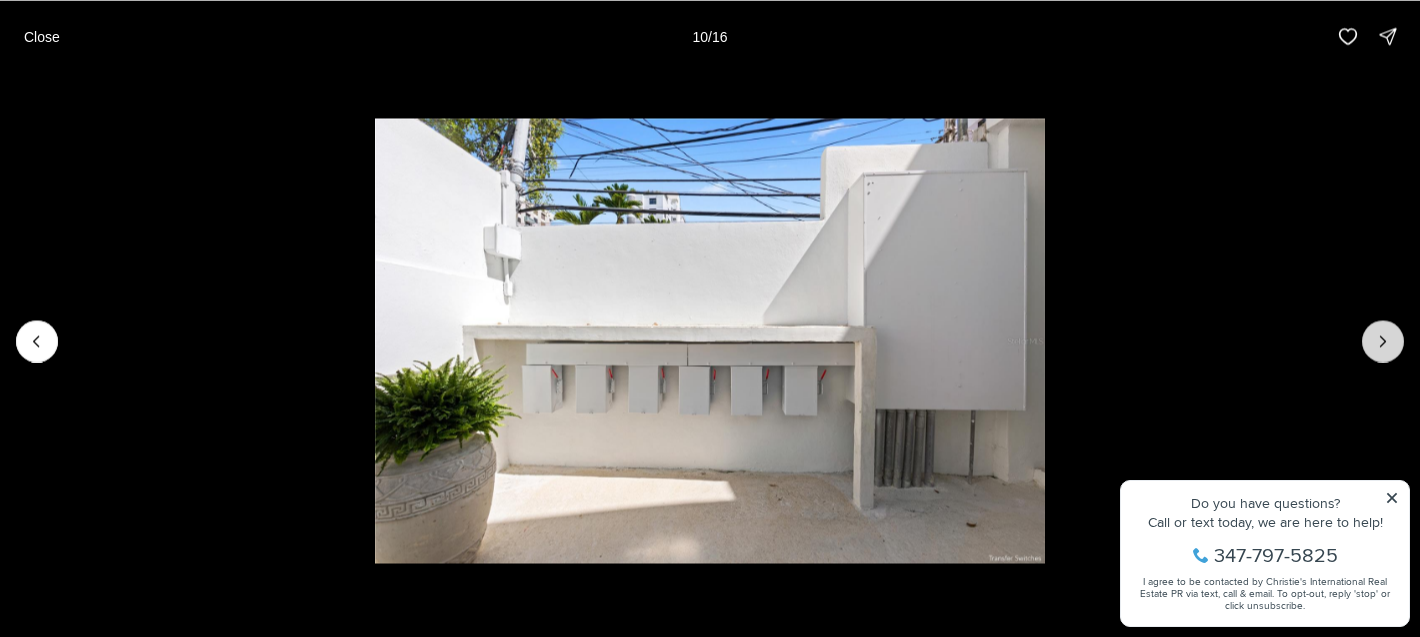 click at bounding box center [1383, 341] 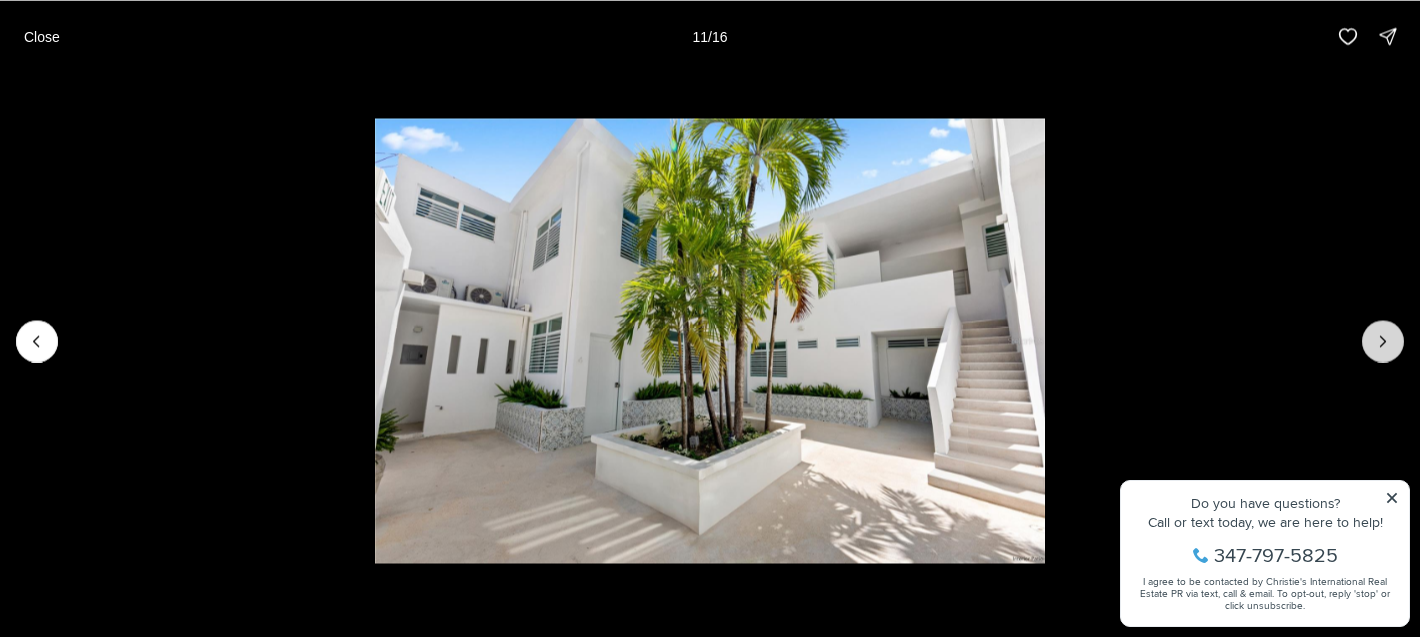 click at bounding box center (1383, 341) 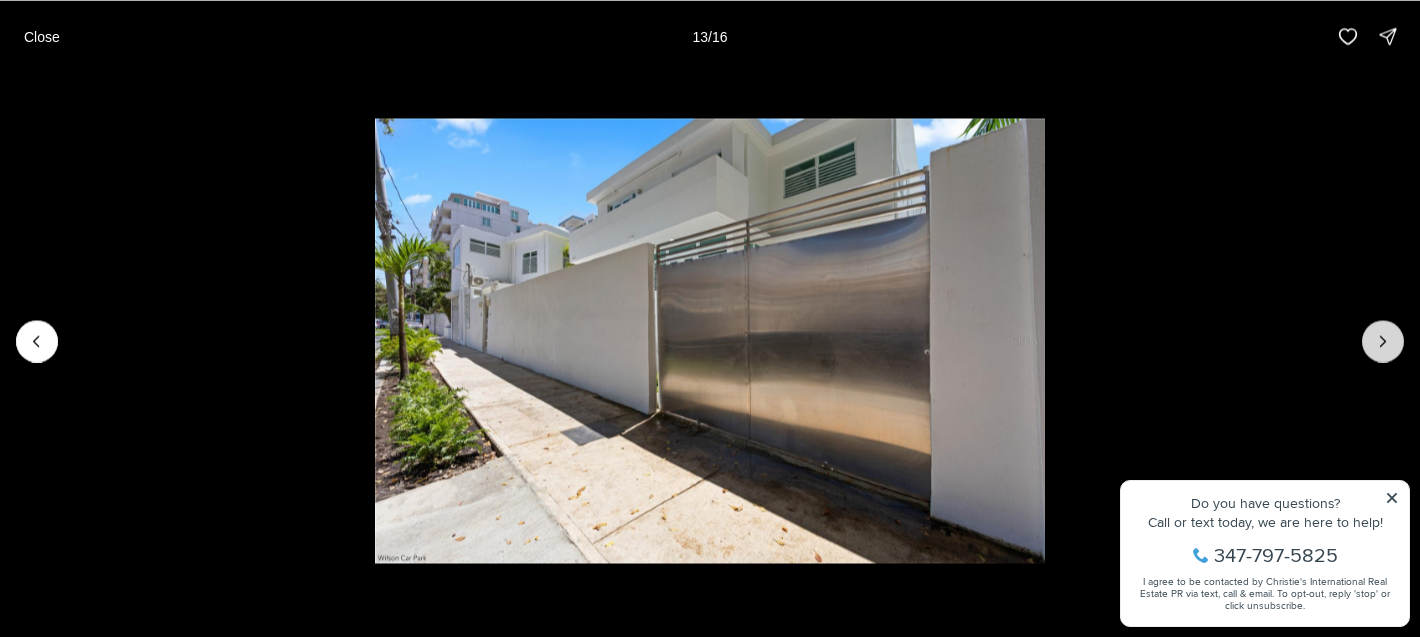 click at bounding box center [1383, 341] 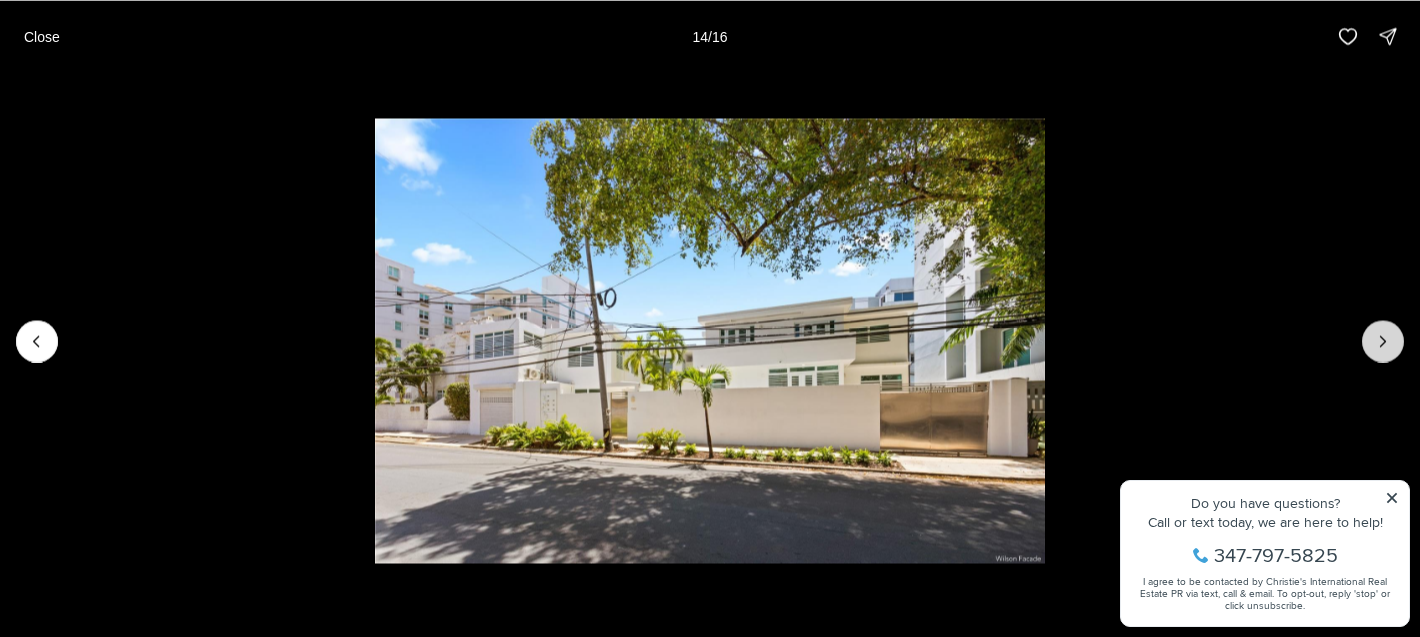 click at bounding box center [1383, 341] 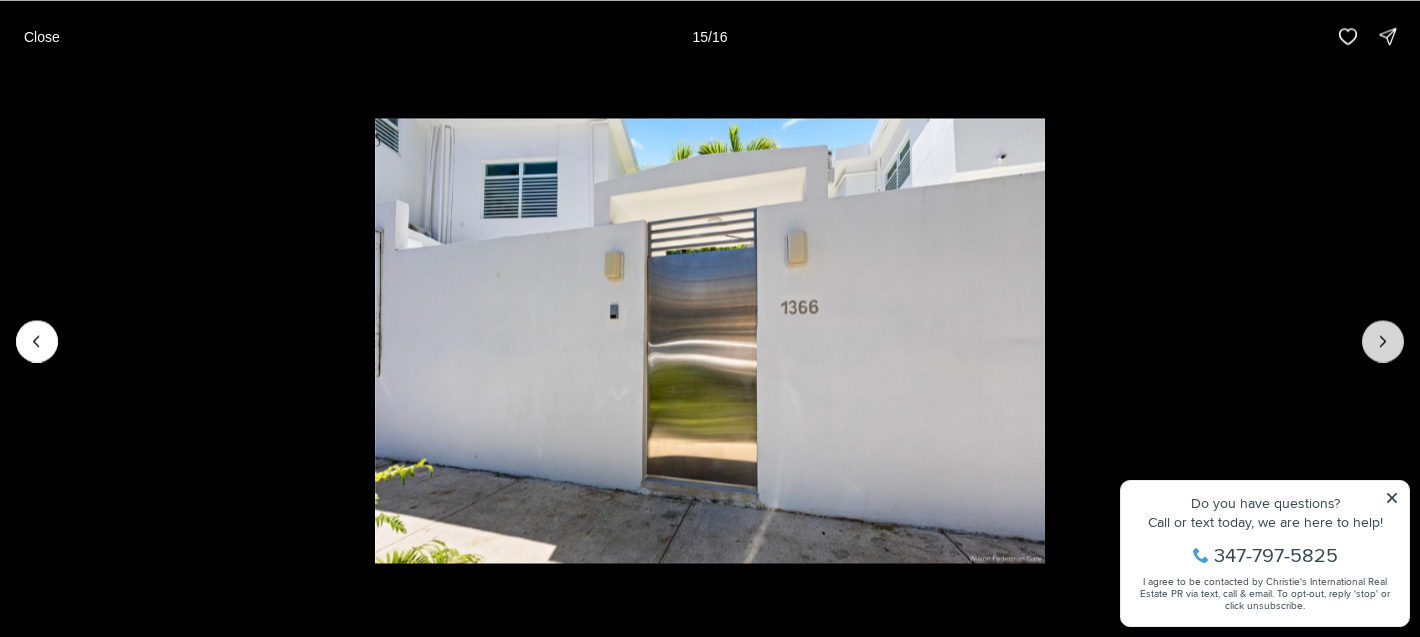 click at bounding box center (1383, 341) 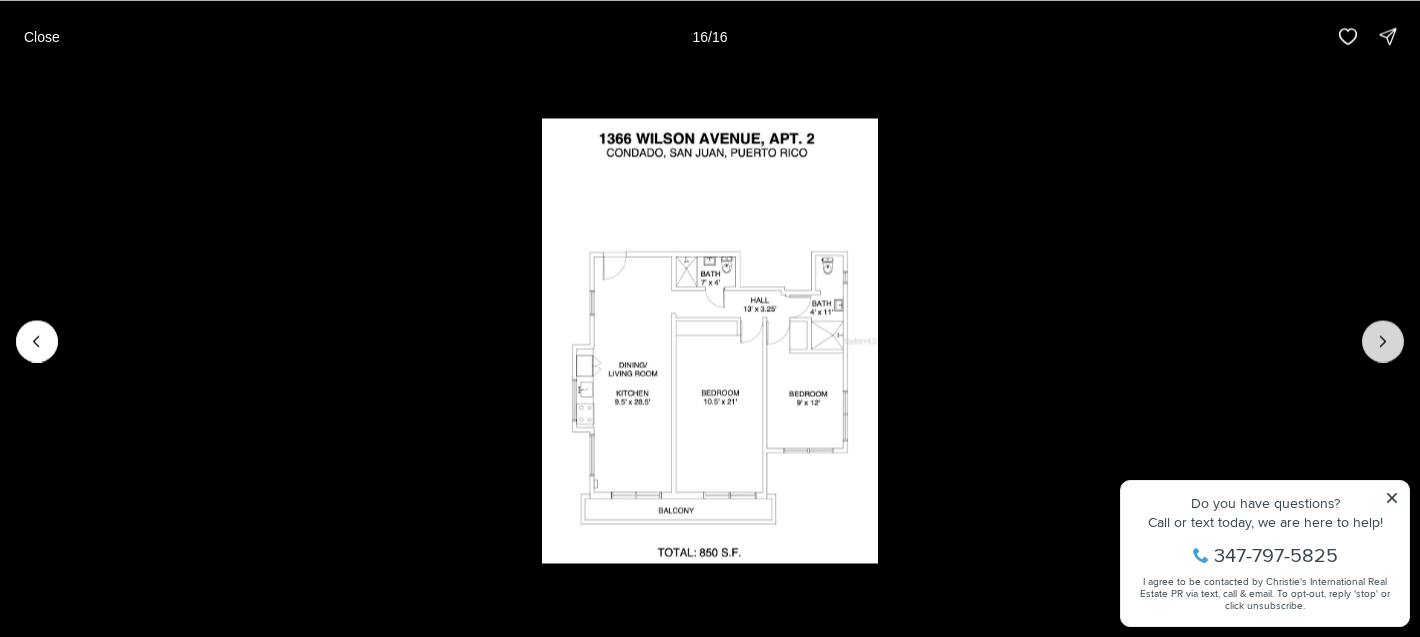 click at bounding box center [1383, 341] 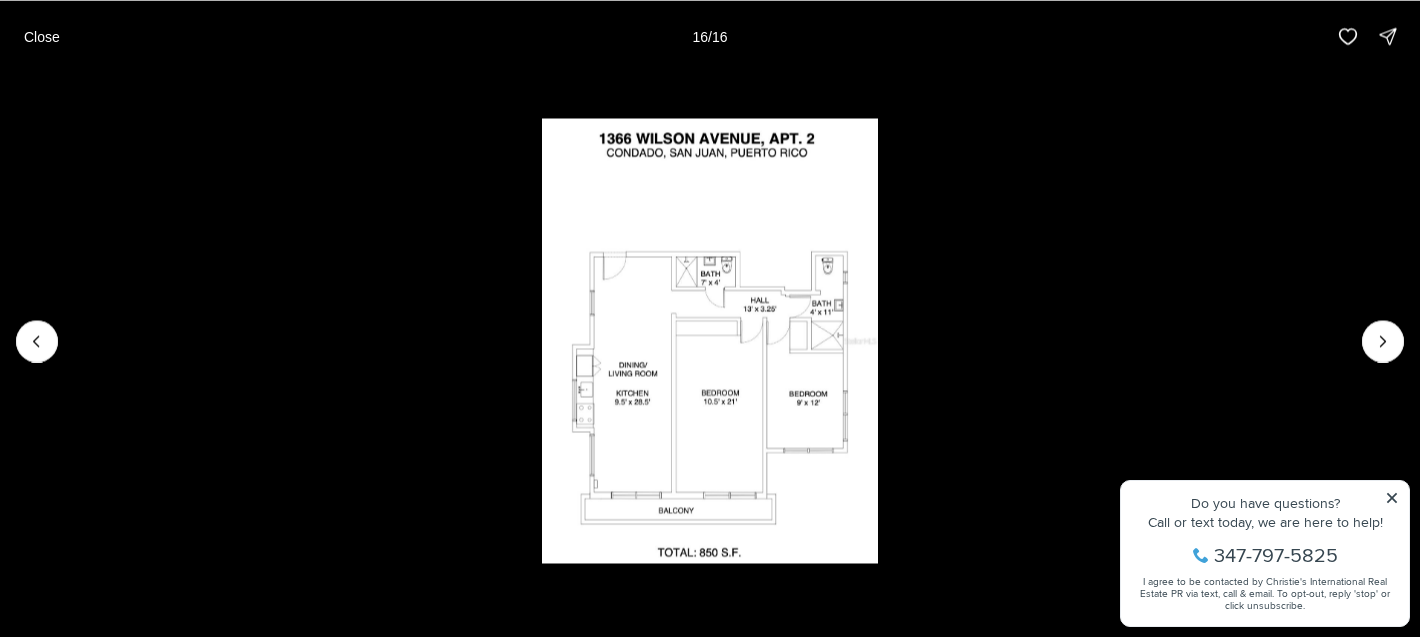 click at bounding box center (1383, 341) 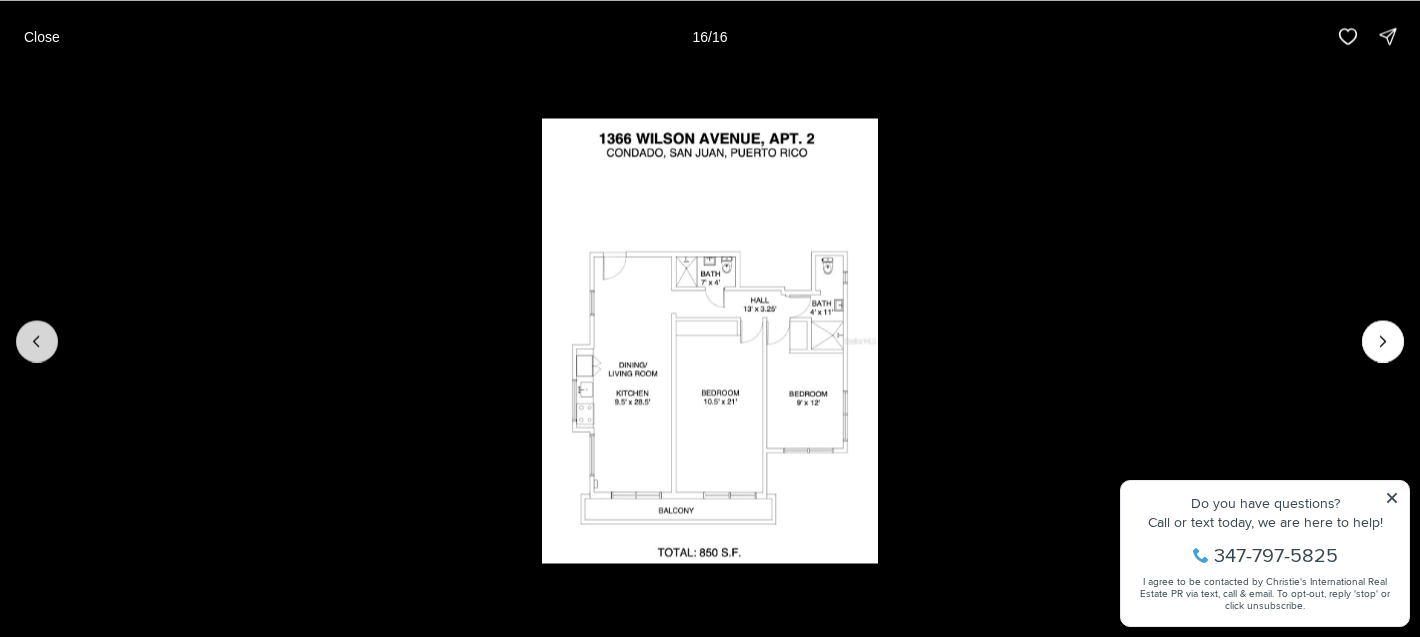 click at bounding box center [37, 341] 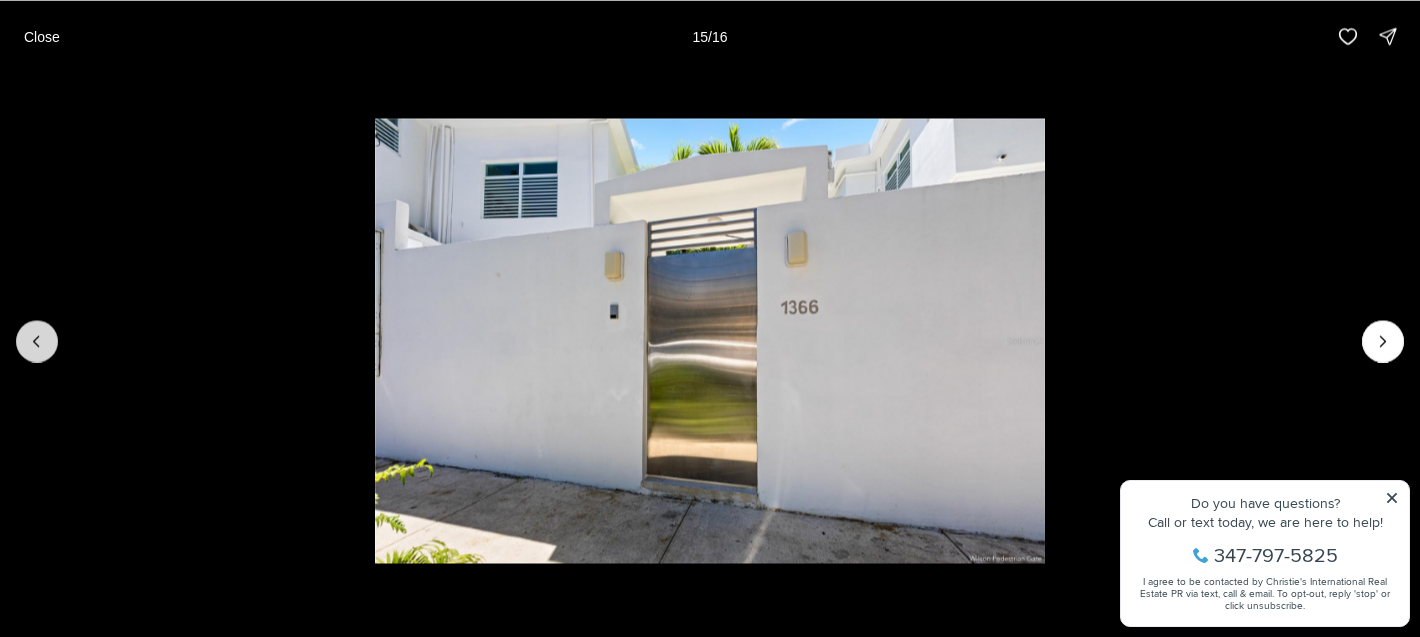 click at bounding box center [37, 341] 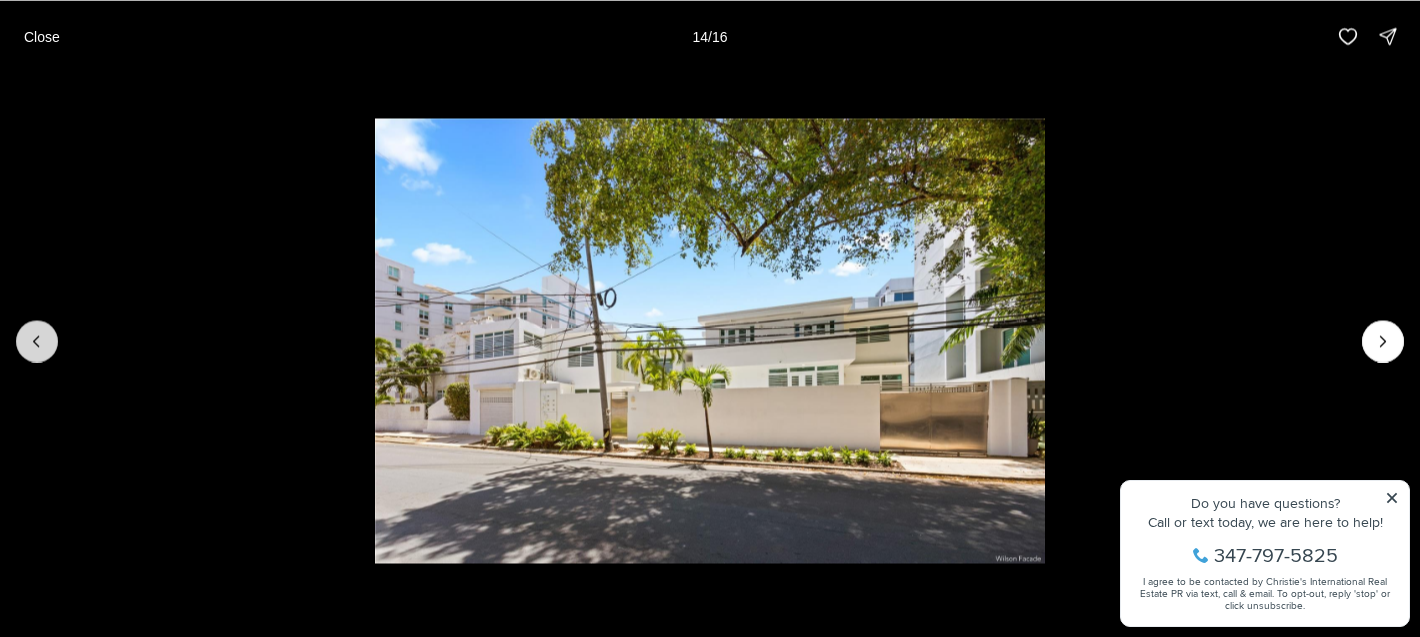 click at bounding box center (37, 341) 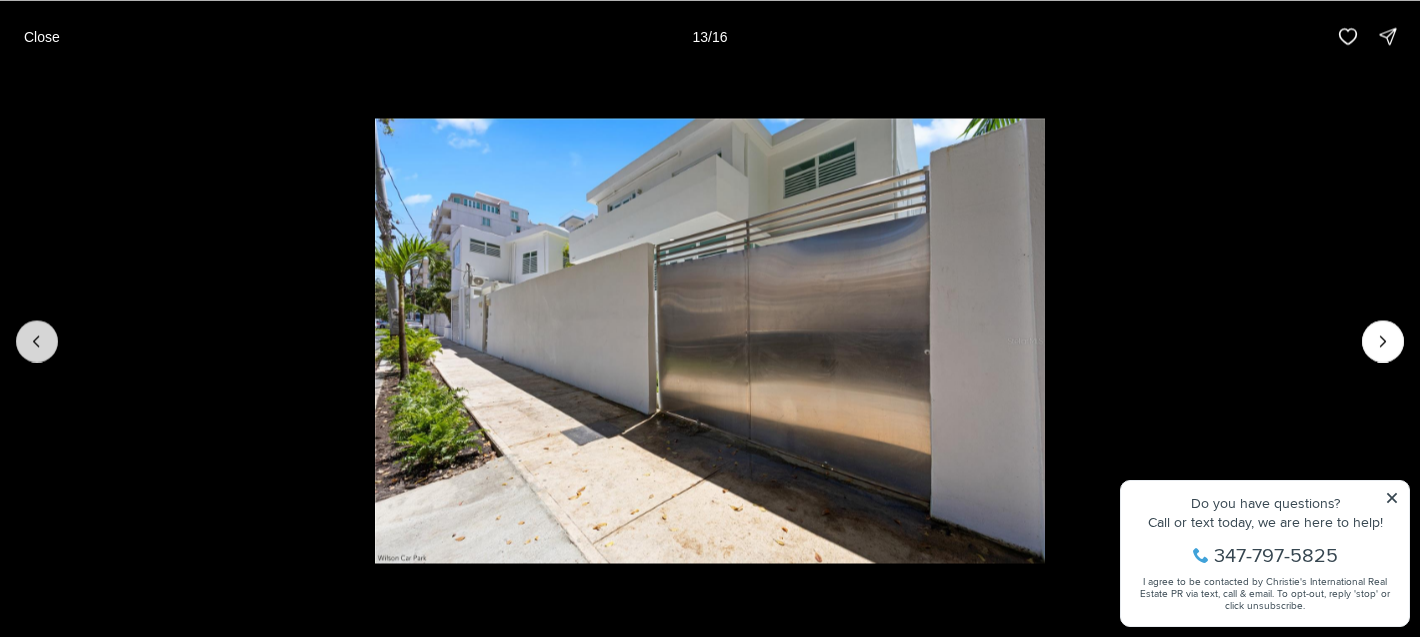 click at bounding box center (37, 341) 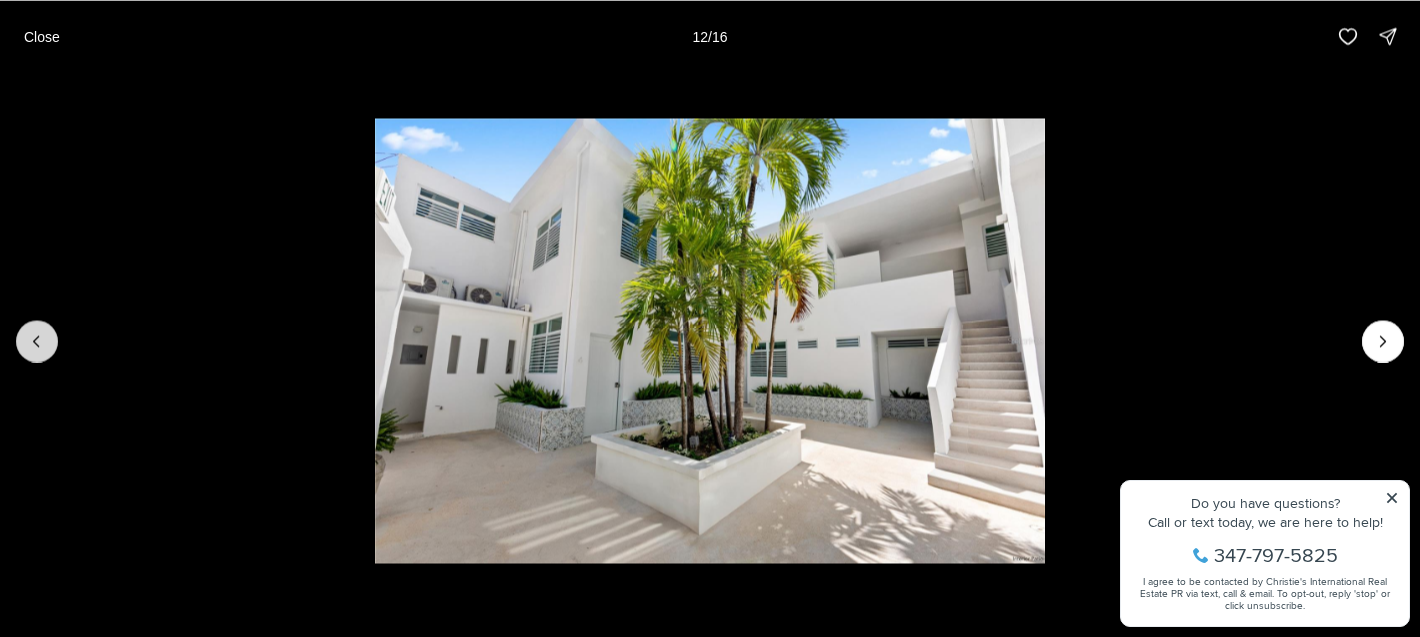 click at bounding box center (37, 341) 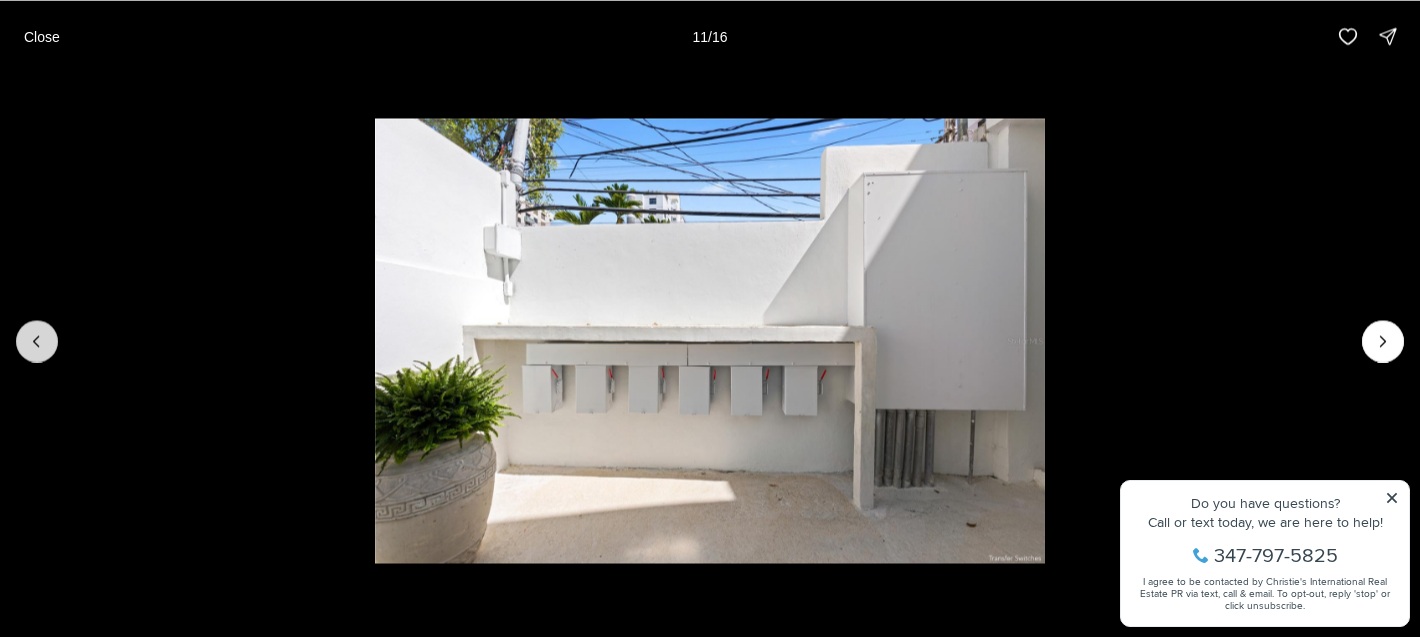 click at bounding box center (37, 341) 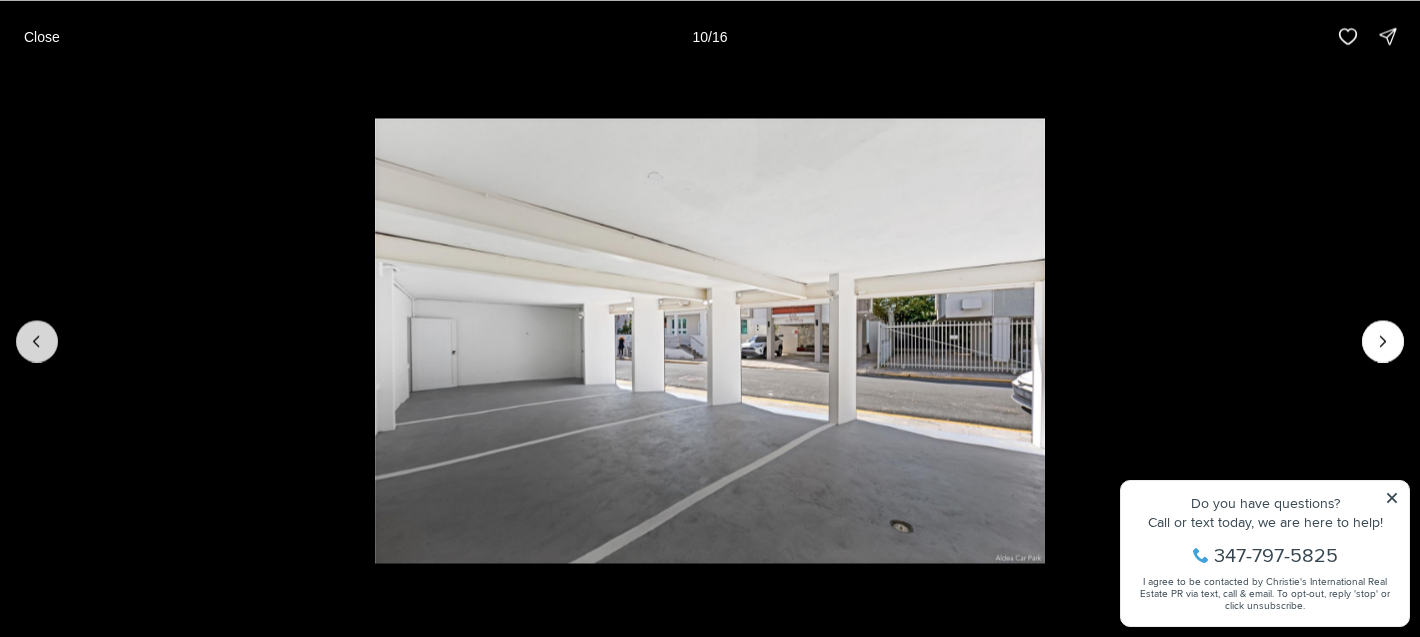 click at bounding box center (37, 341) 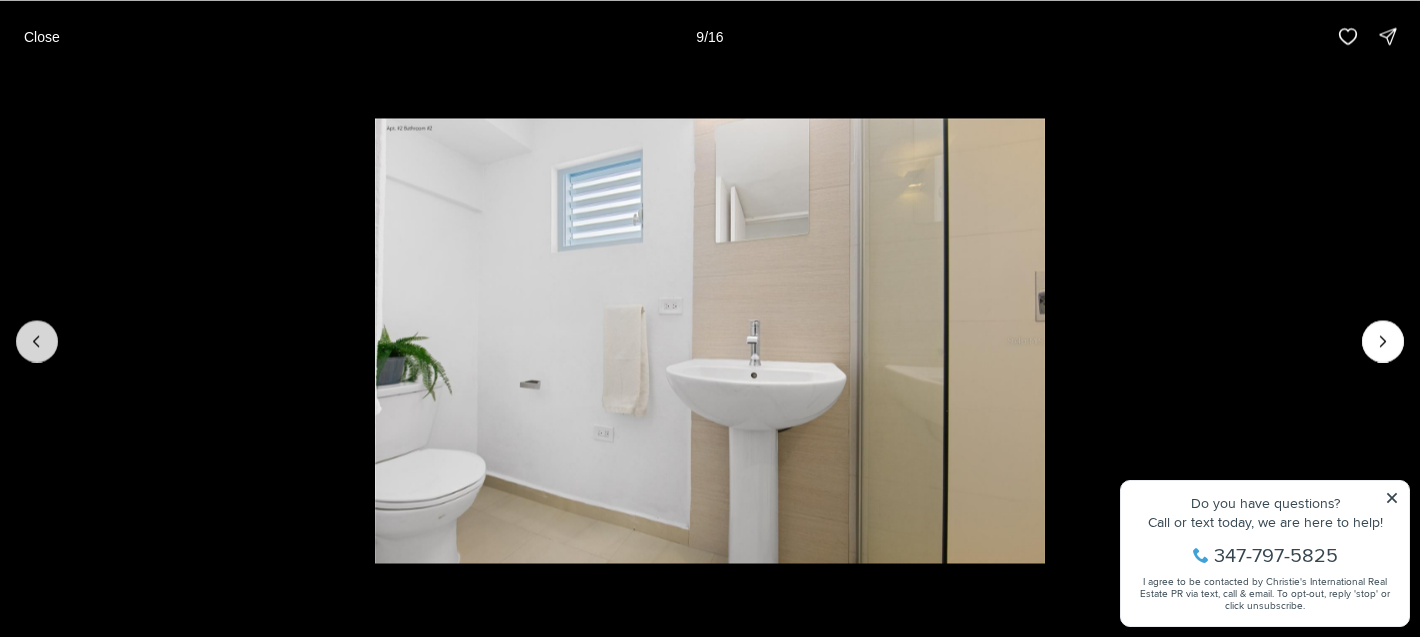 click at bounding box center (37, 341) 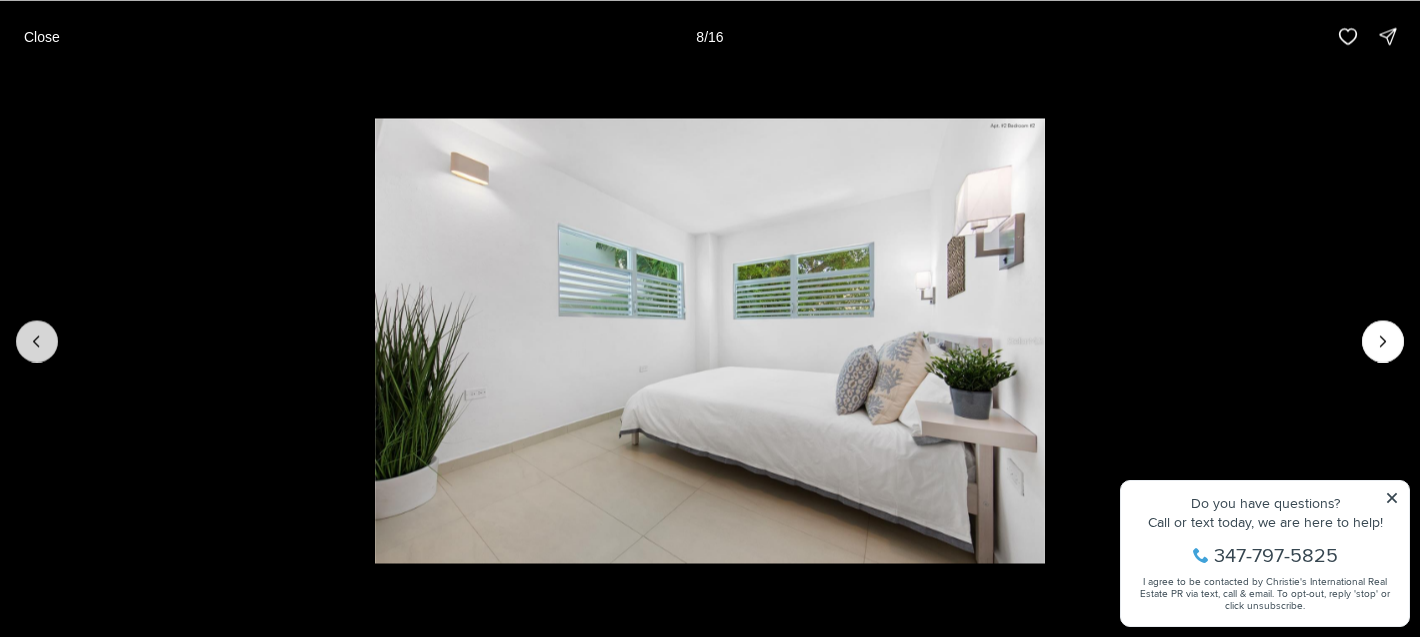 click at bounding box center [37, 341] 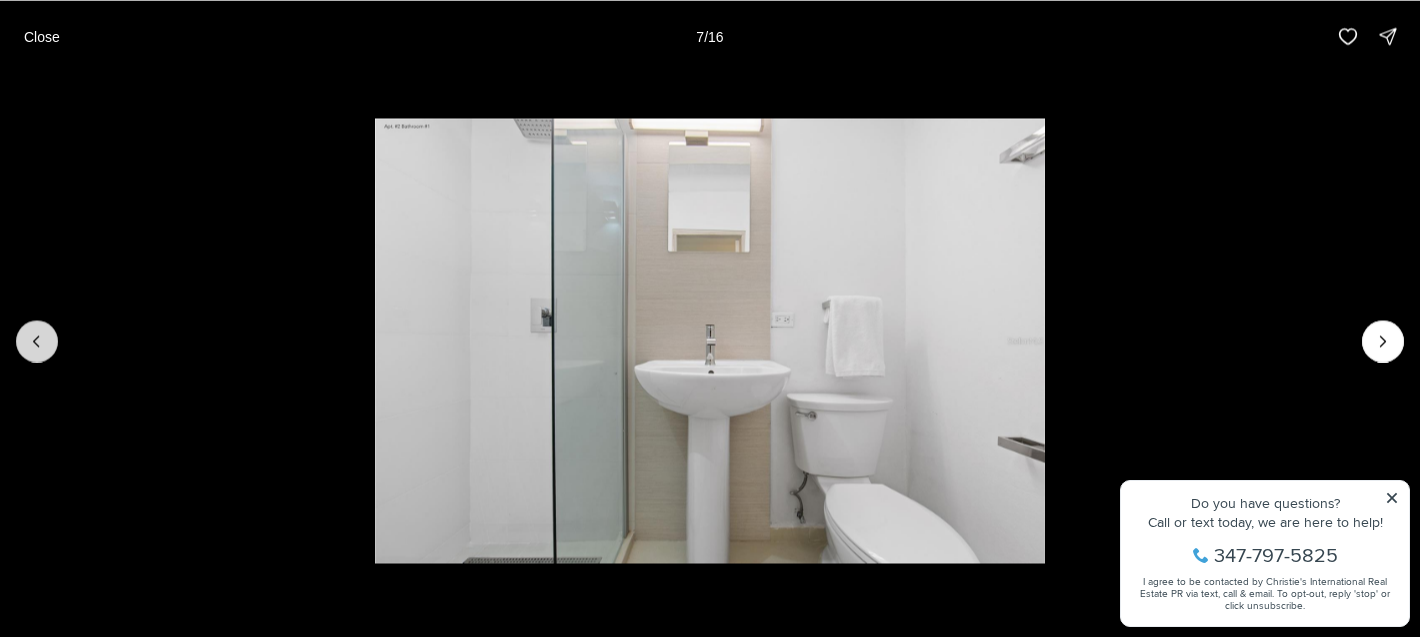 click at bounding box center (37, 341) 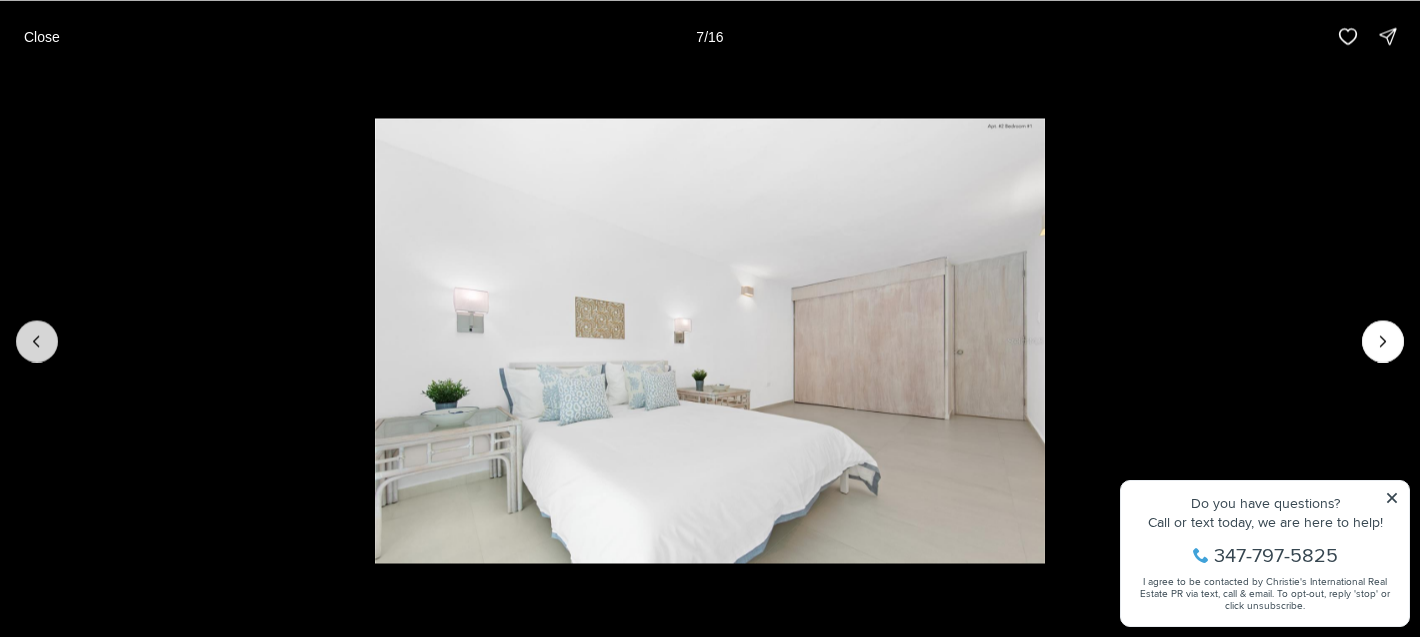 click at bounding box center (37, 341) 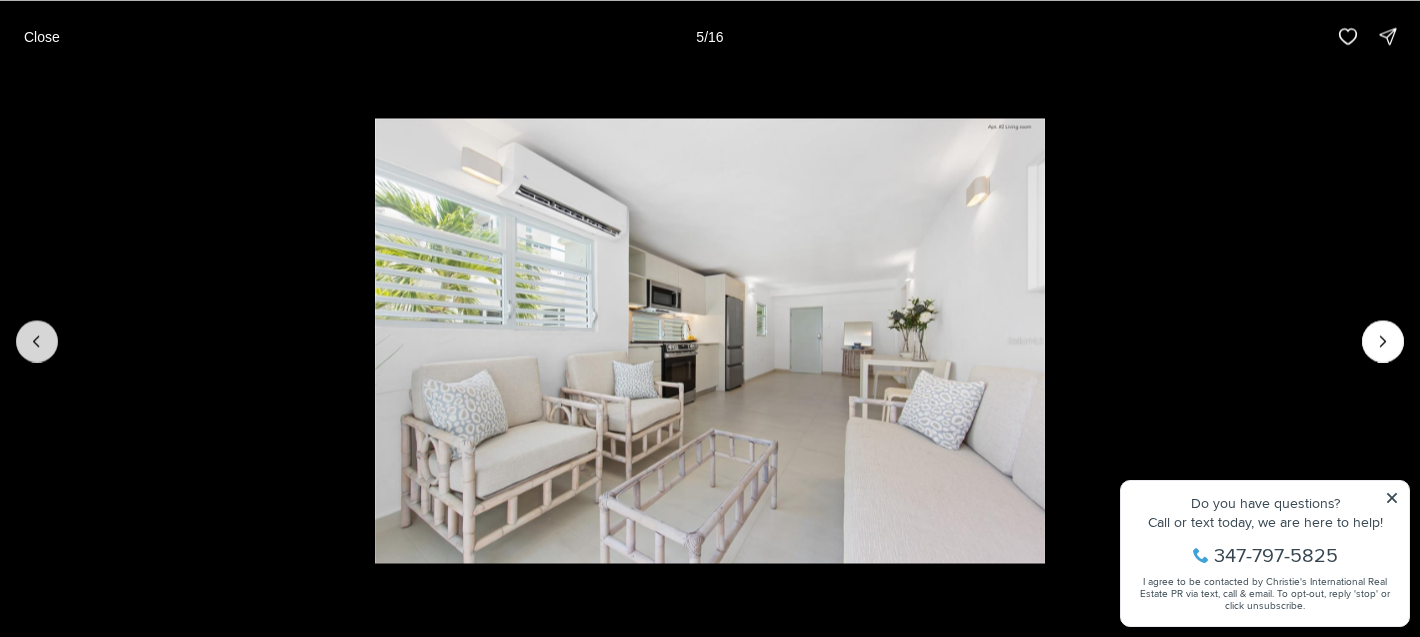 click at bounding box center (37, 341) 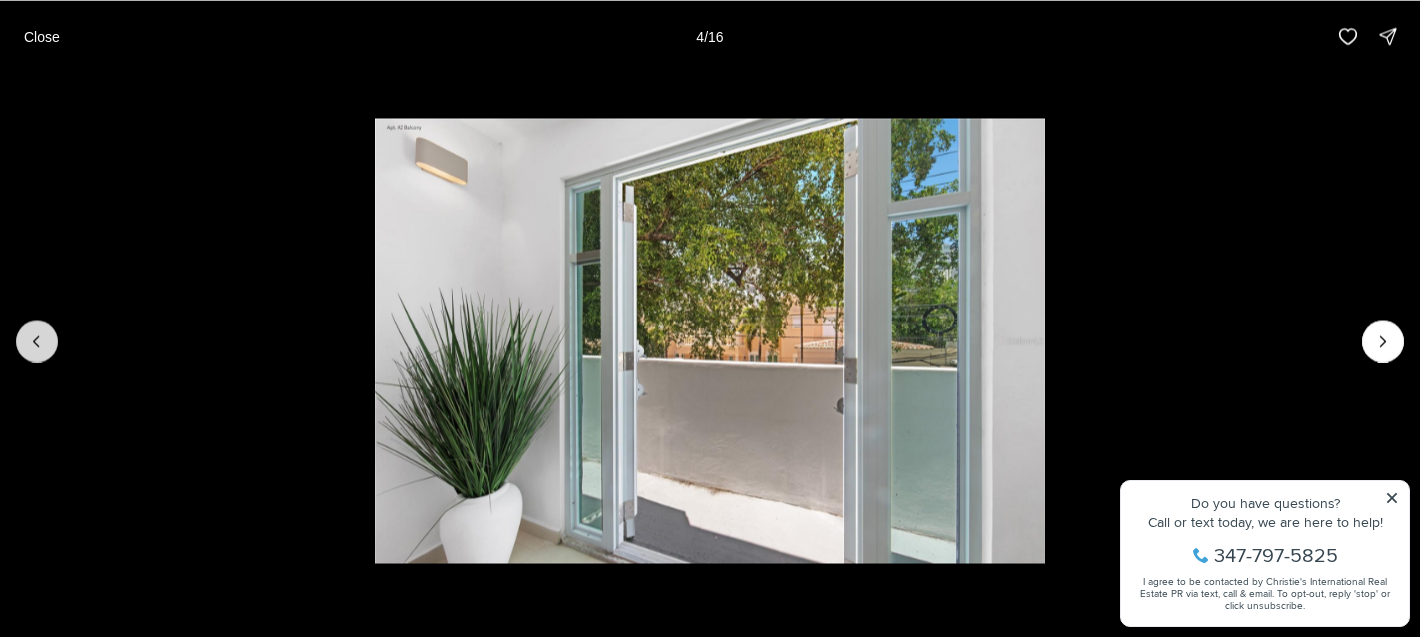 click at bounding box center [37, 341] 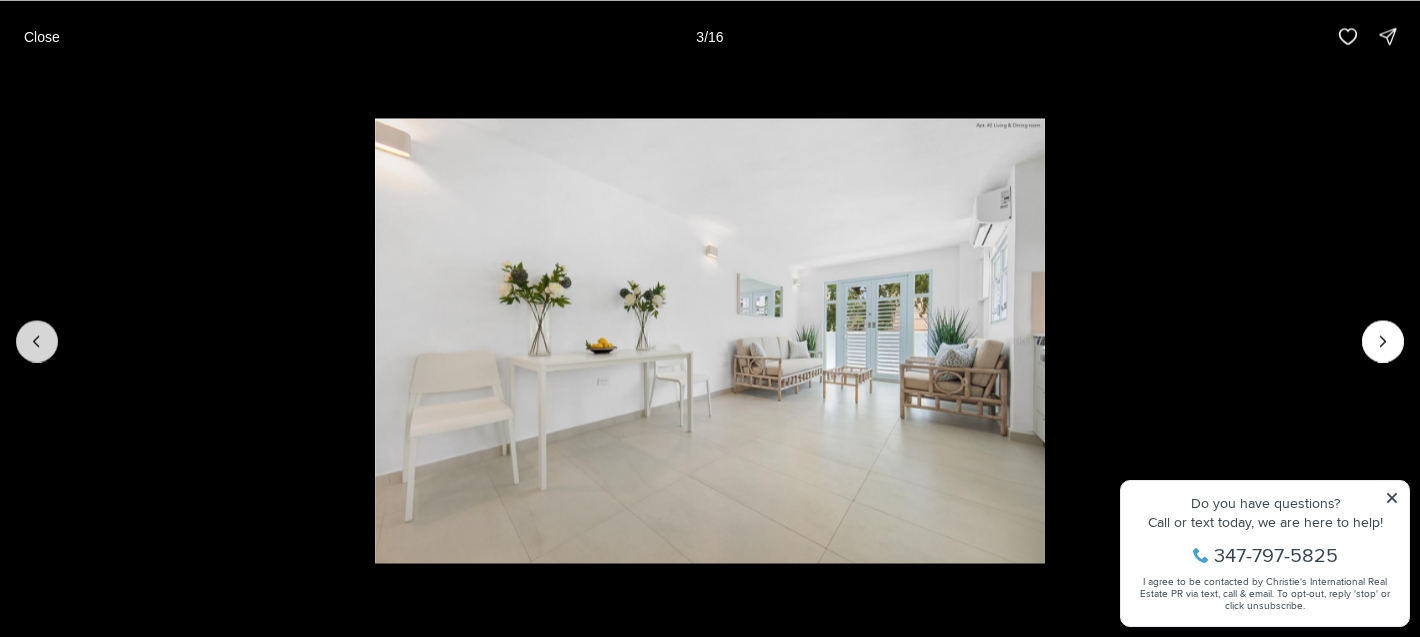 click at bounding box center [37, 341] 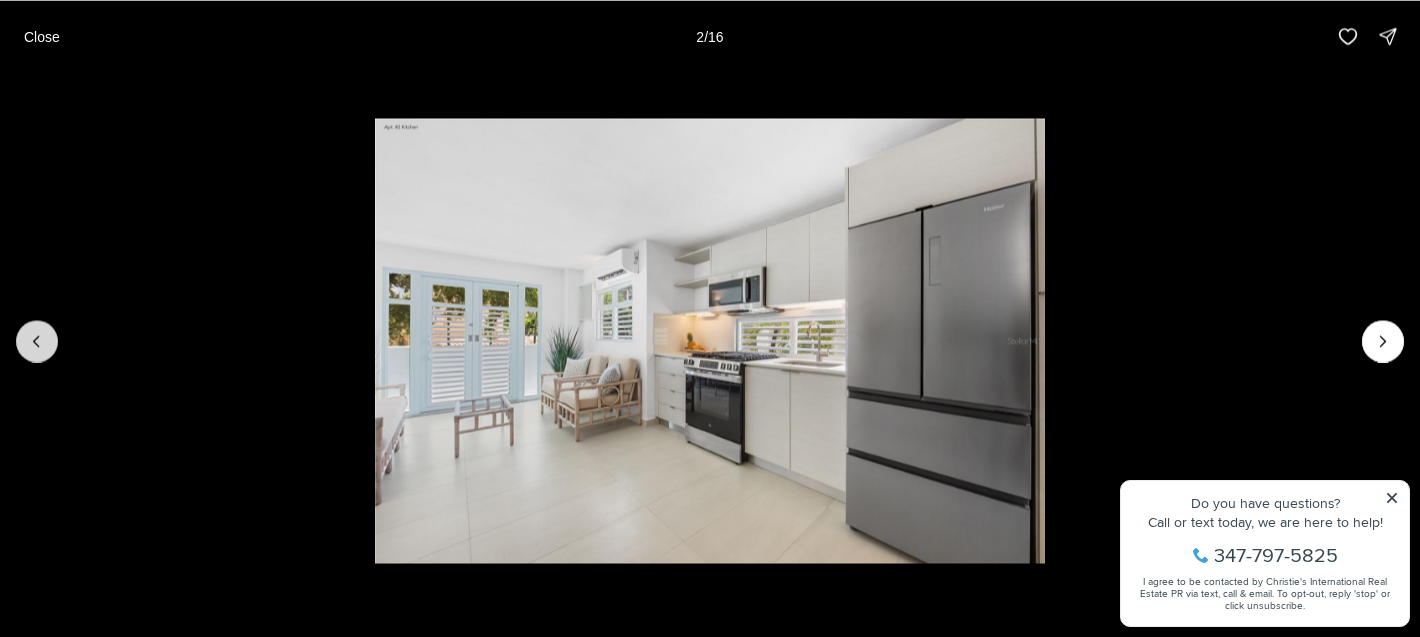 click at bounding box center [37, 341] 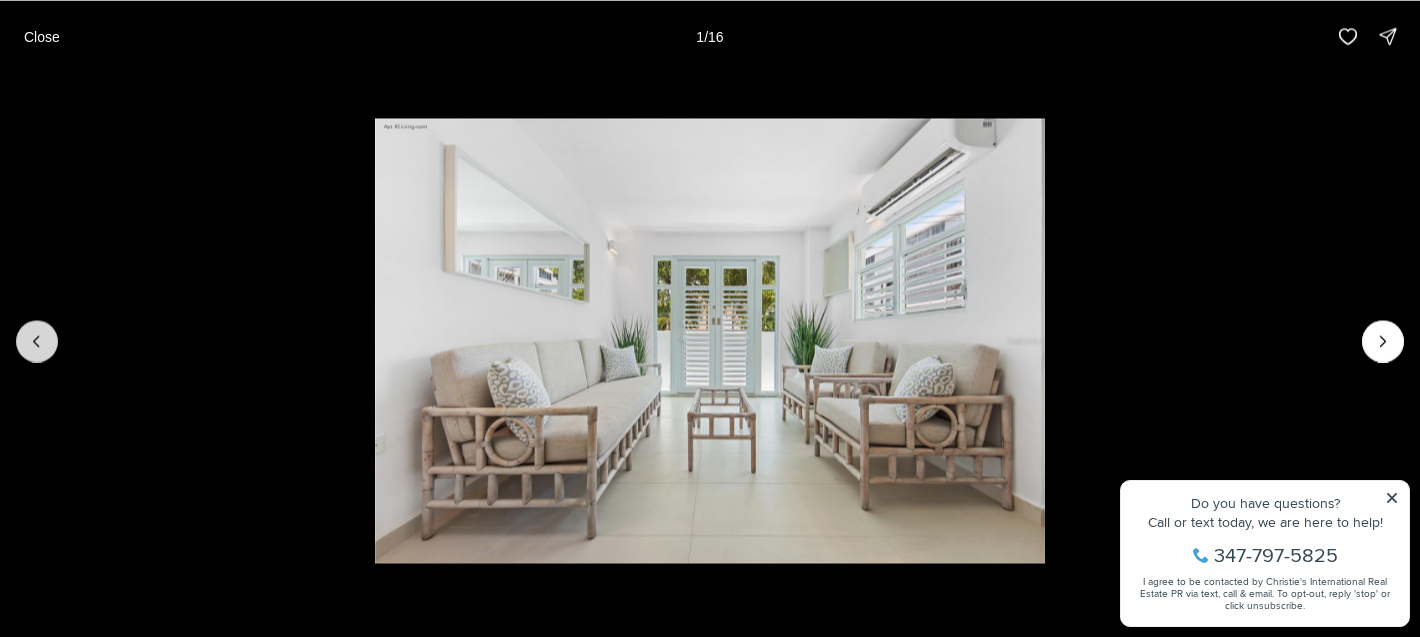 click at bounding box center (37, 341) 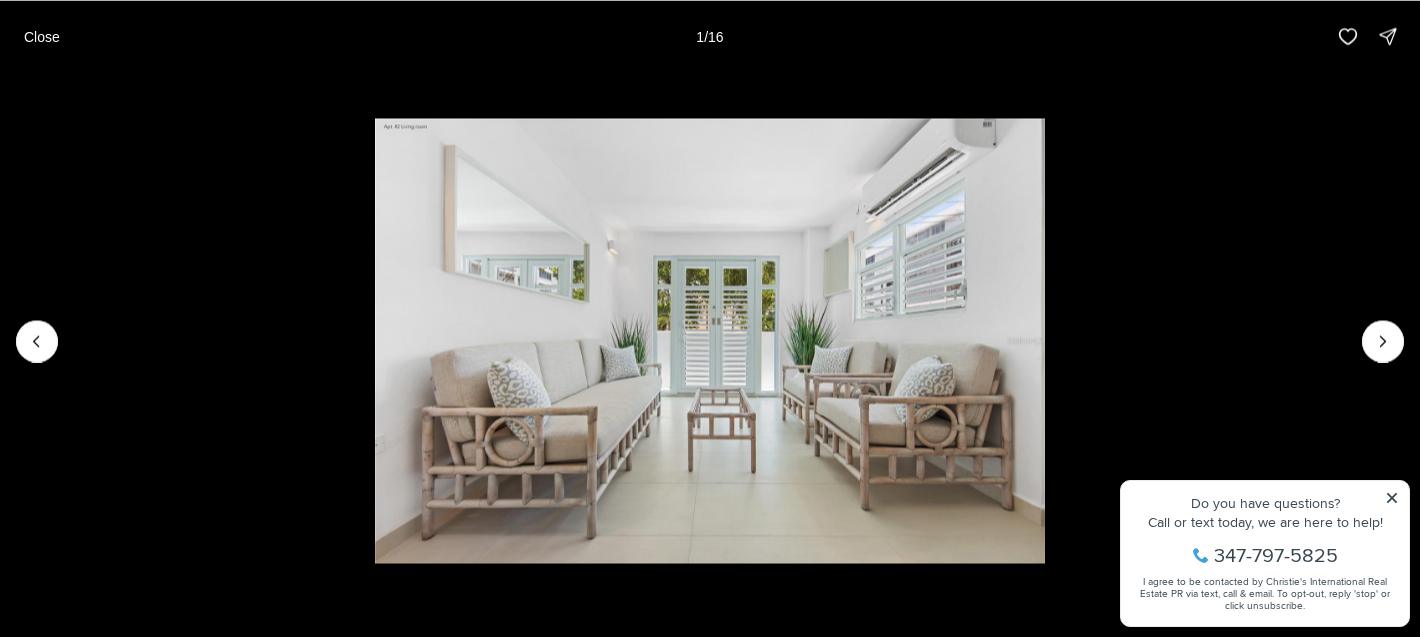 click at bounding box center (37, 341) 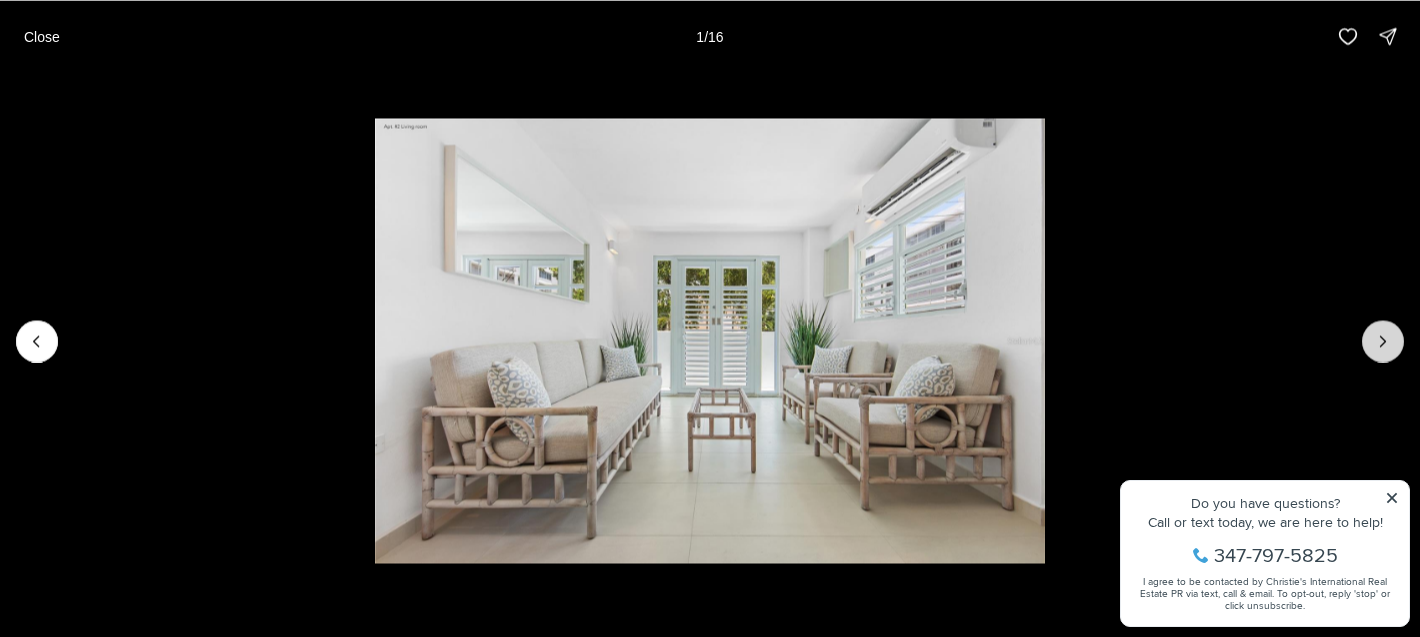 click at bounding box center [1383, 341] 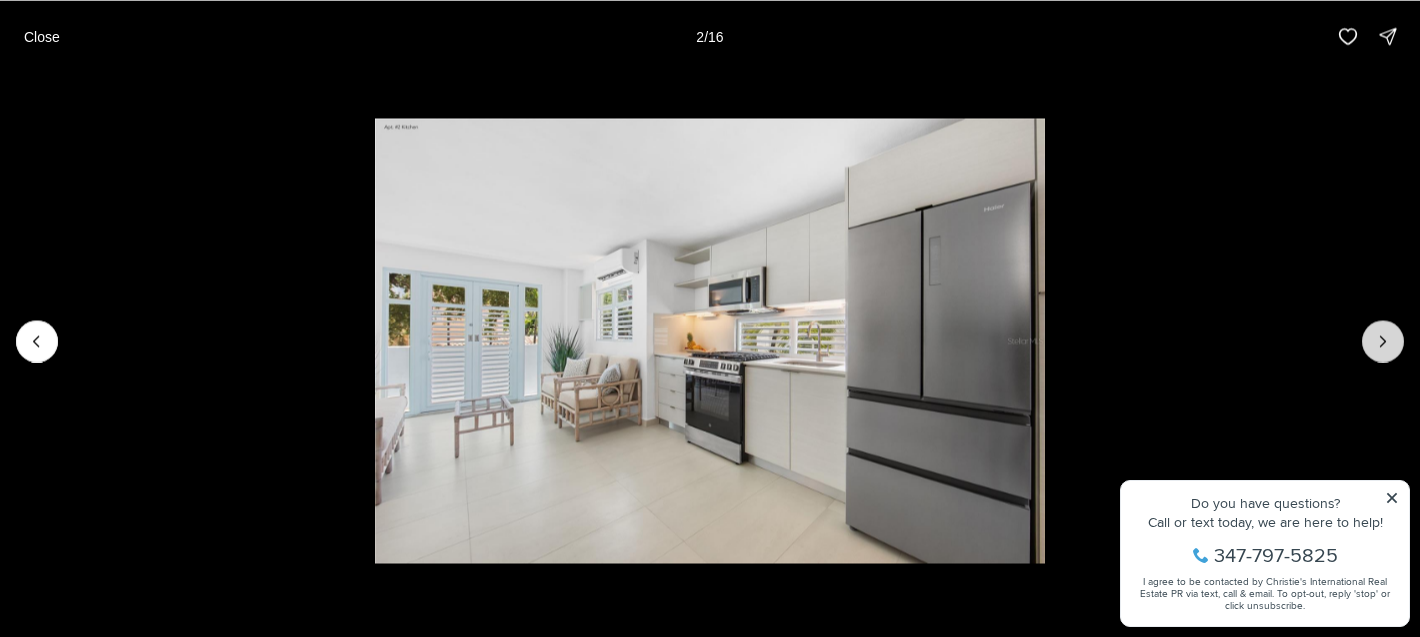 click at bounding box center [1383, 341] 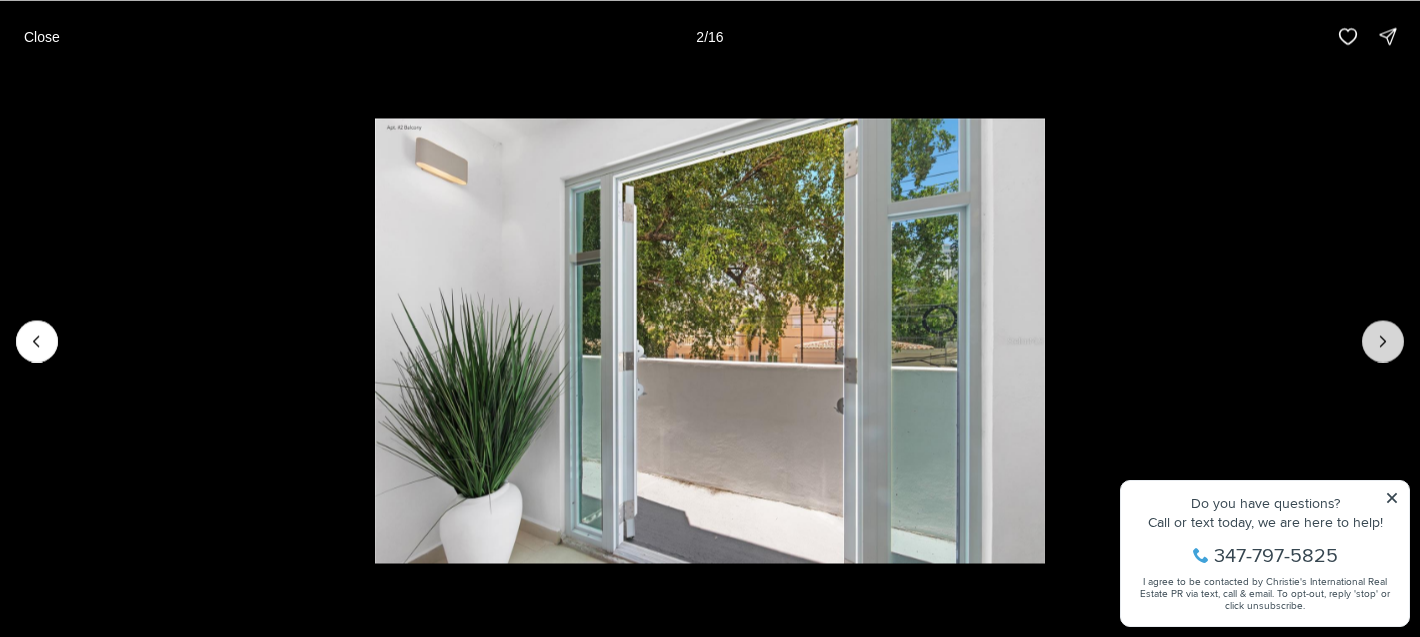 click at bounding box center [1383, 341] 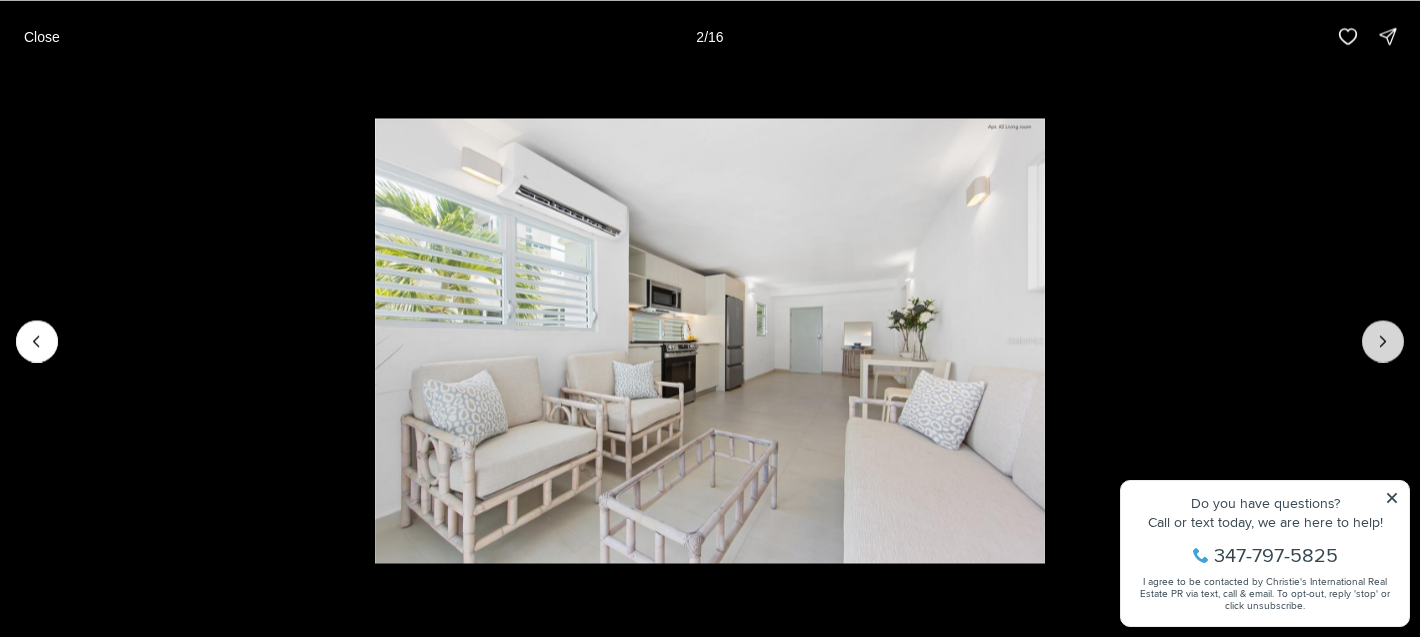 click at bounding box center (1383, 341) 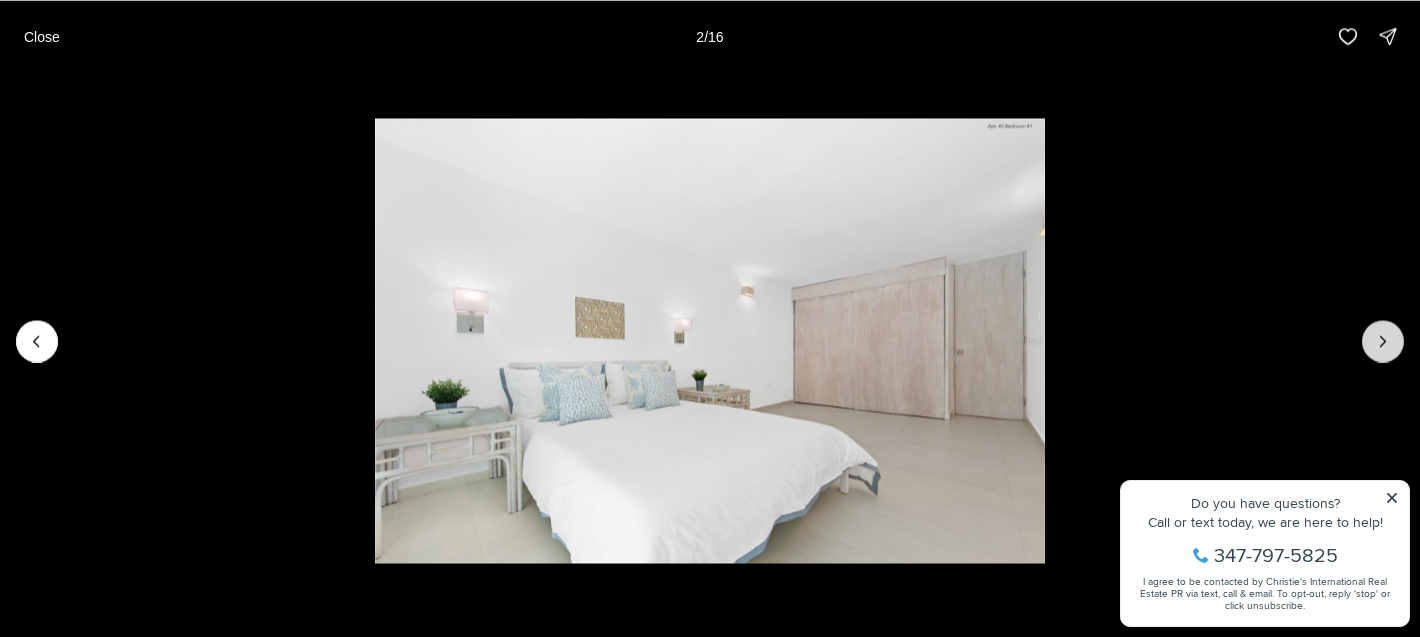 click at bounding box center [1383, 341] 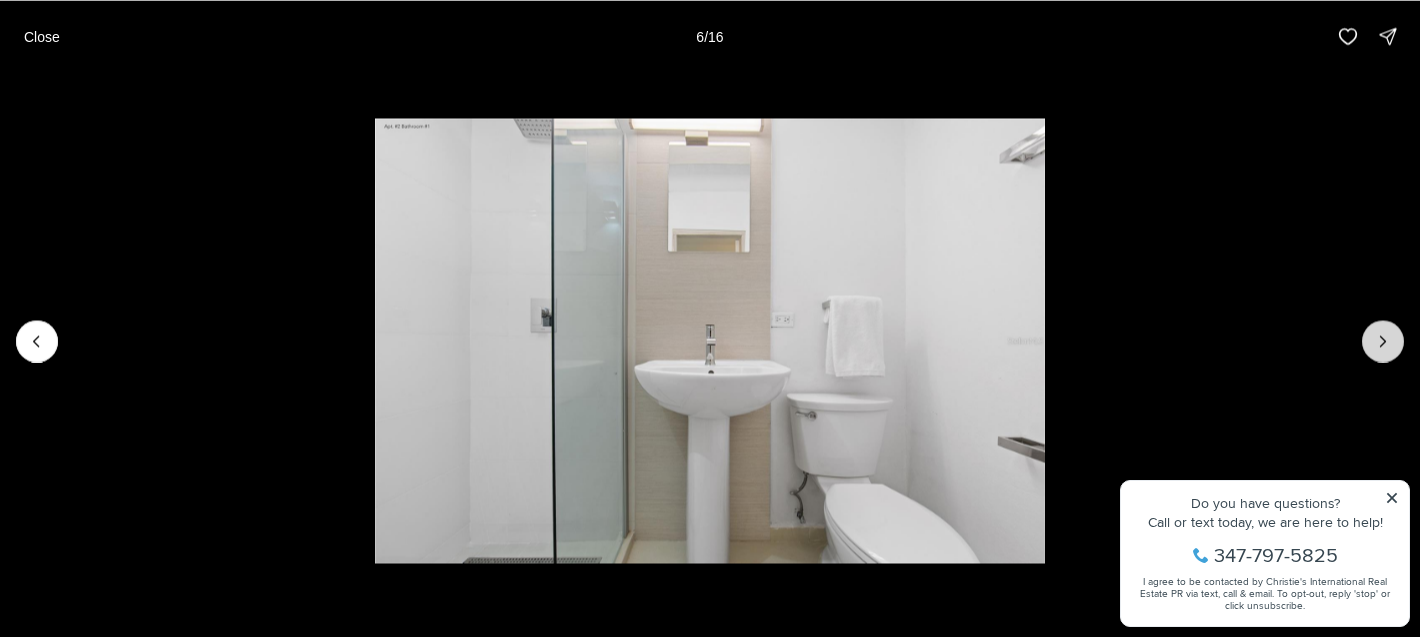 click at bounding box center [1383, 341] 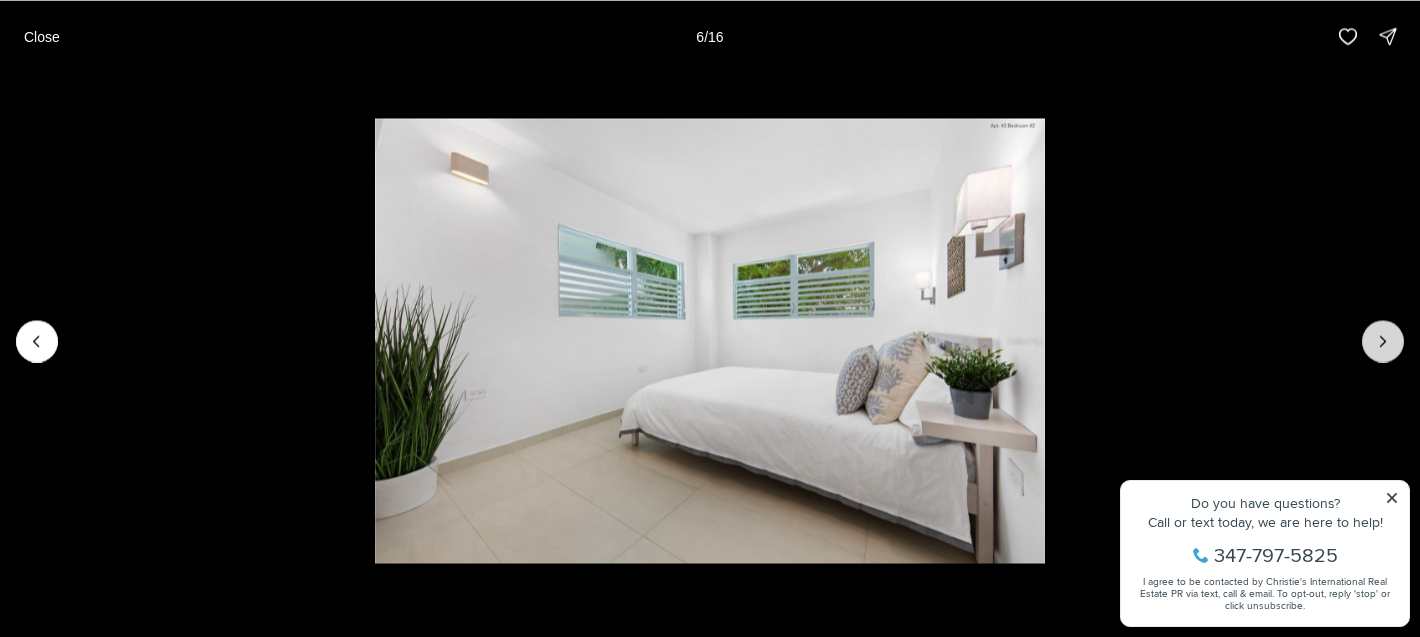 click at bounding box center [1383, 341] 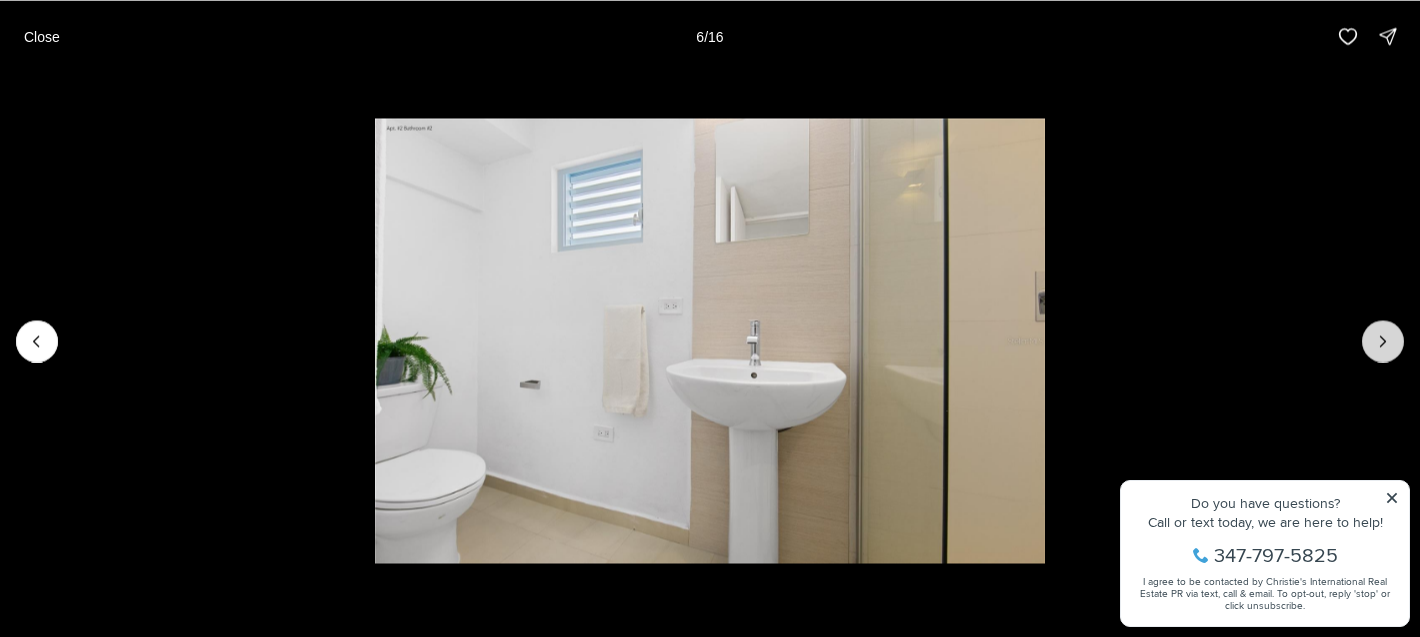 click at bounding box center (1383, 341) 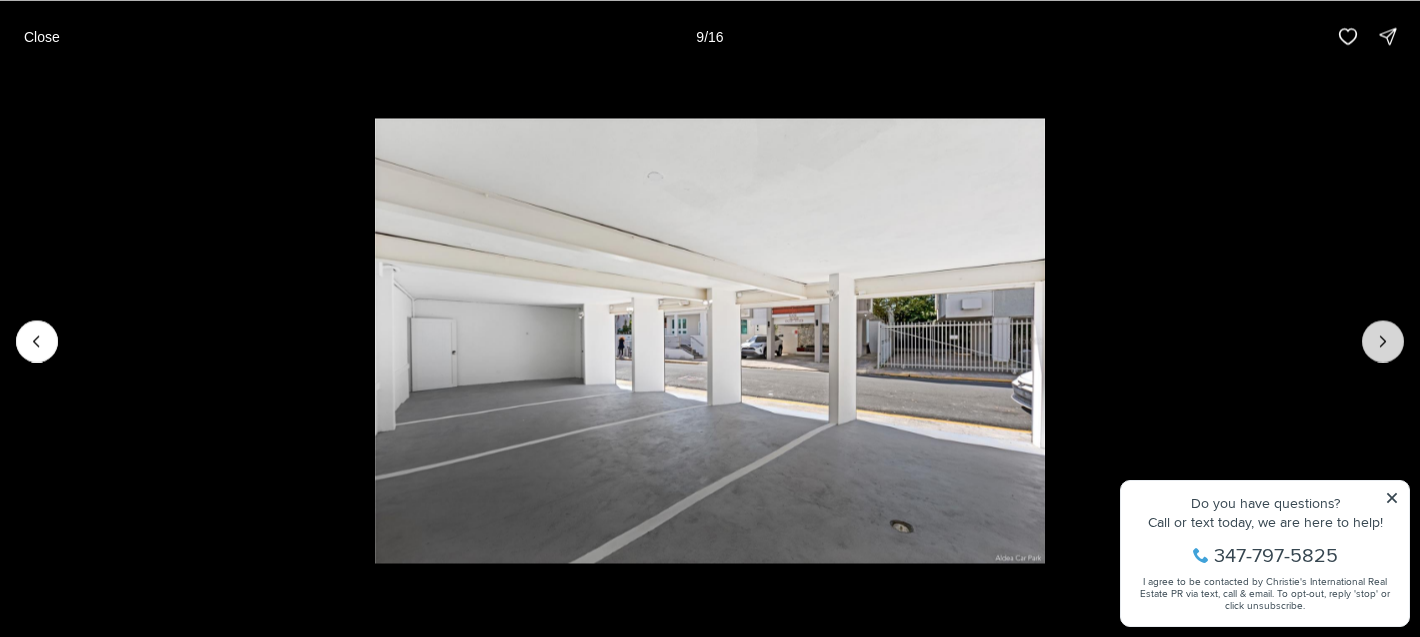 click at bounding box center (1383, 341) 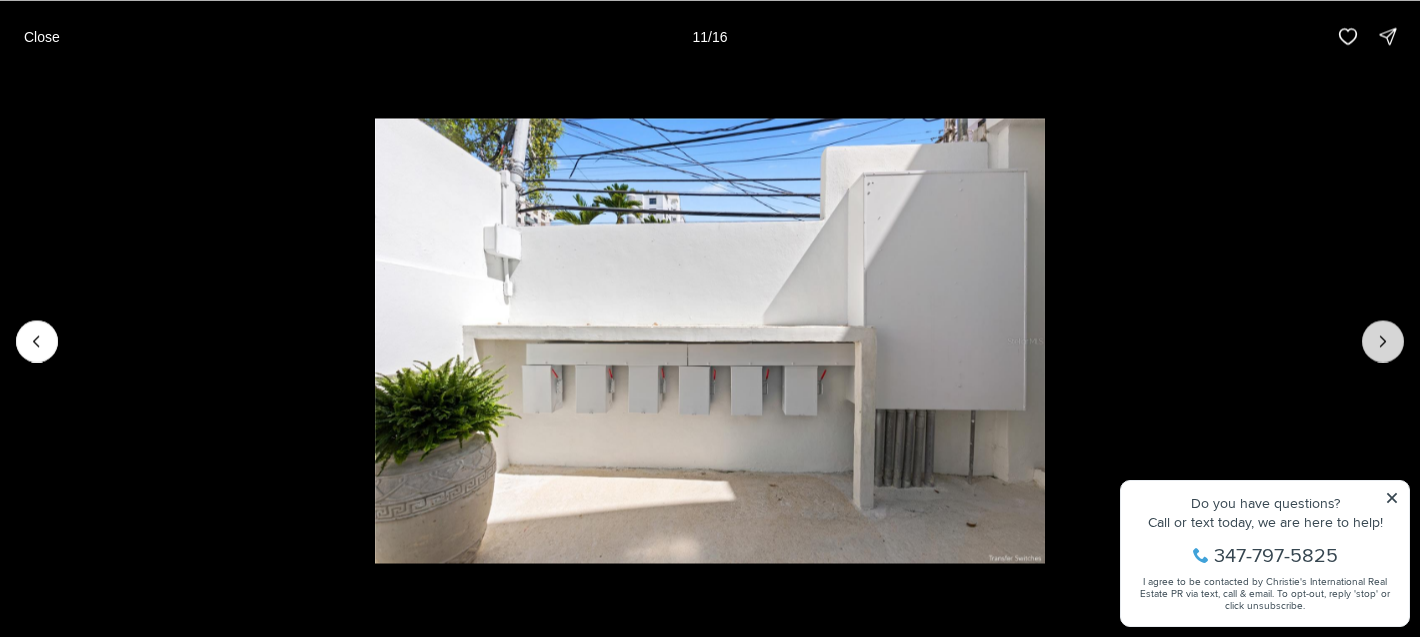 click at bounding box center [1383, 341] 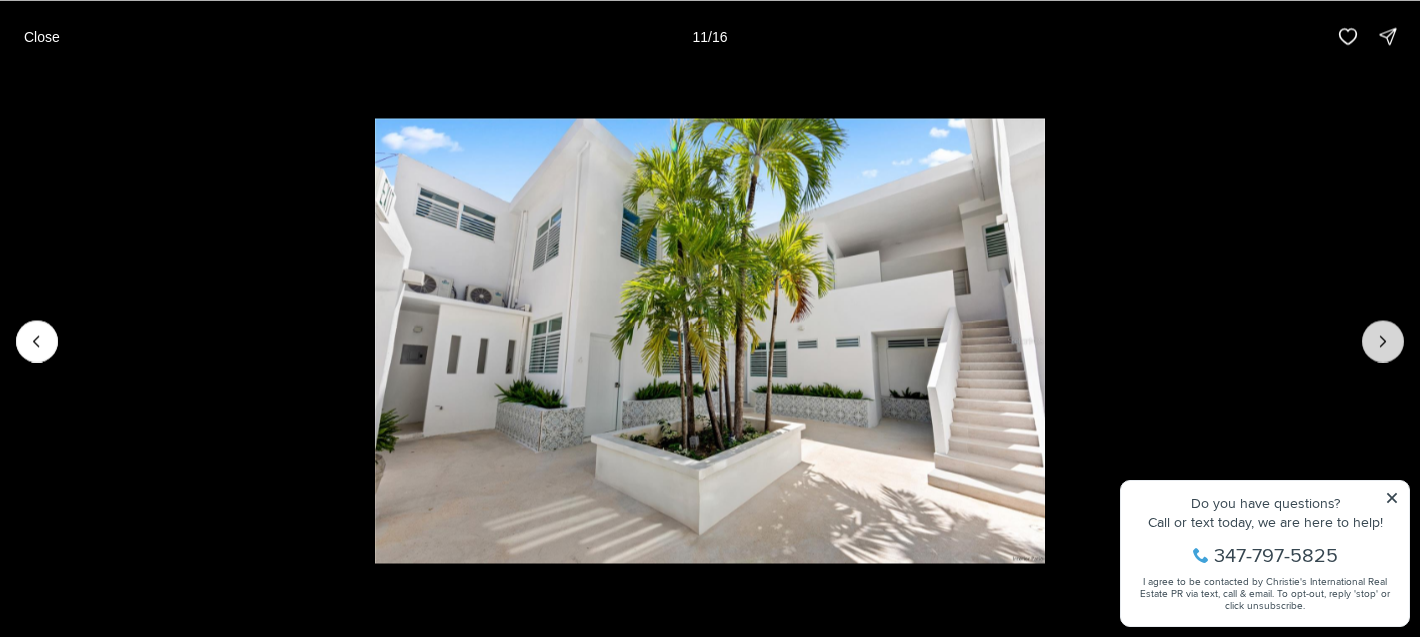 click at bounding box center (1383, 341) 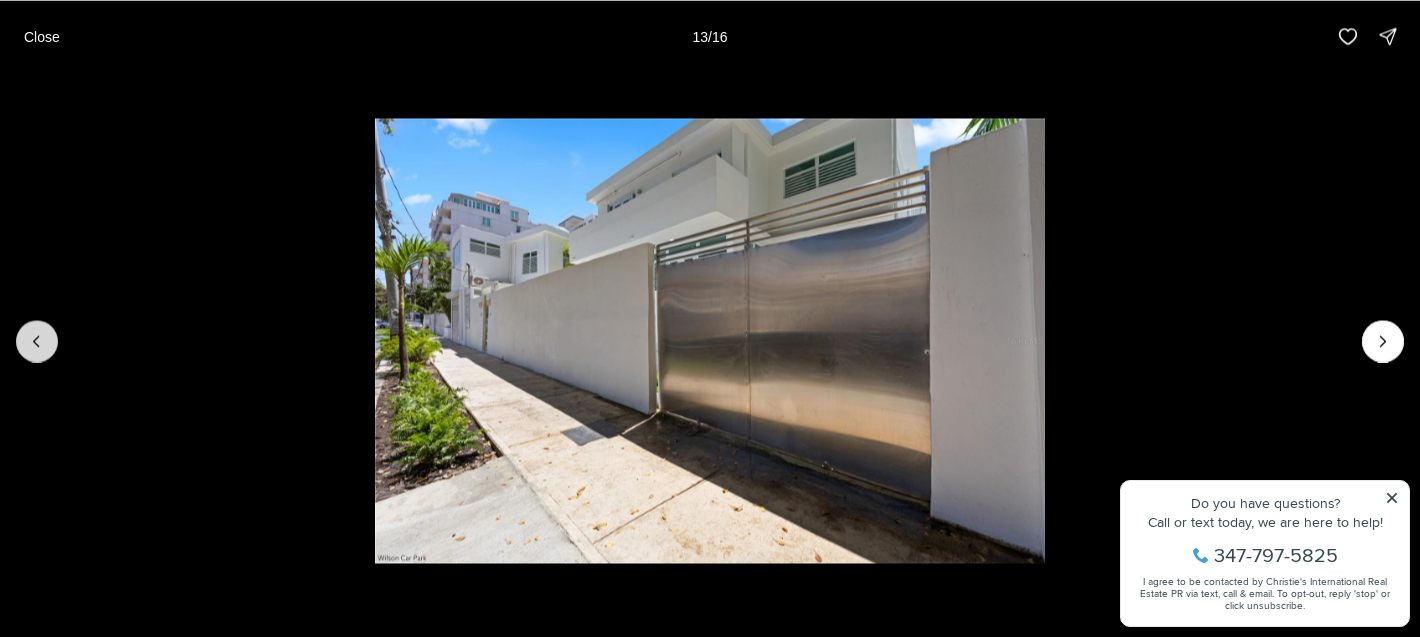 click at bounding box center (37, 341) 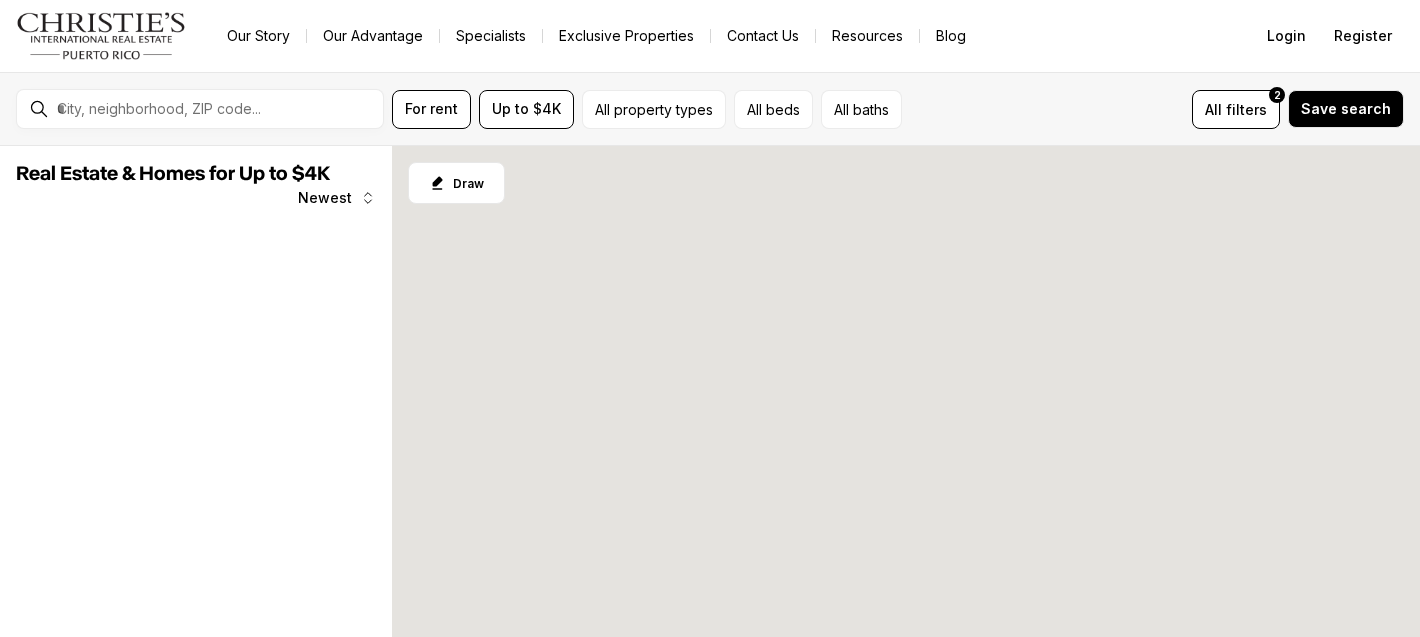scroll, scrollTop: 0, scrollLeft: 0, axis: both 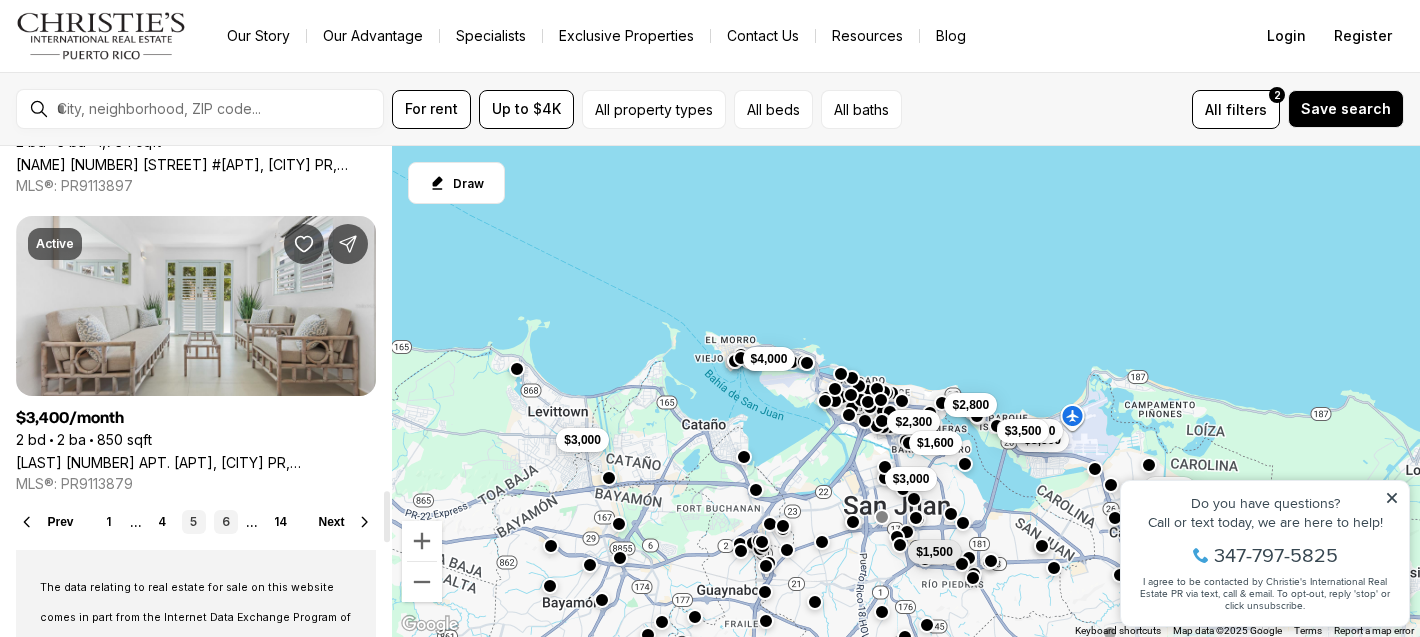 click on "6" at bounding box center (226, 522) 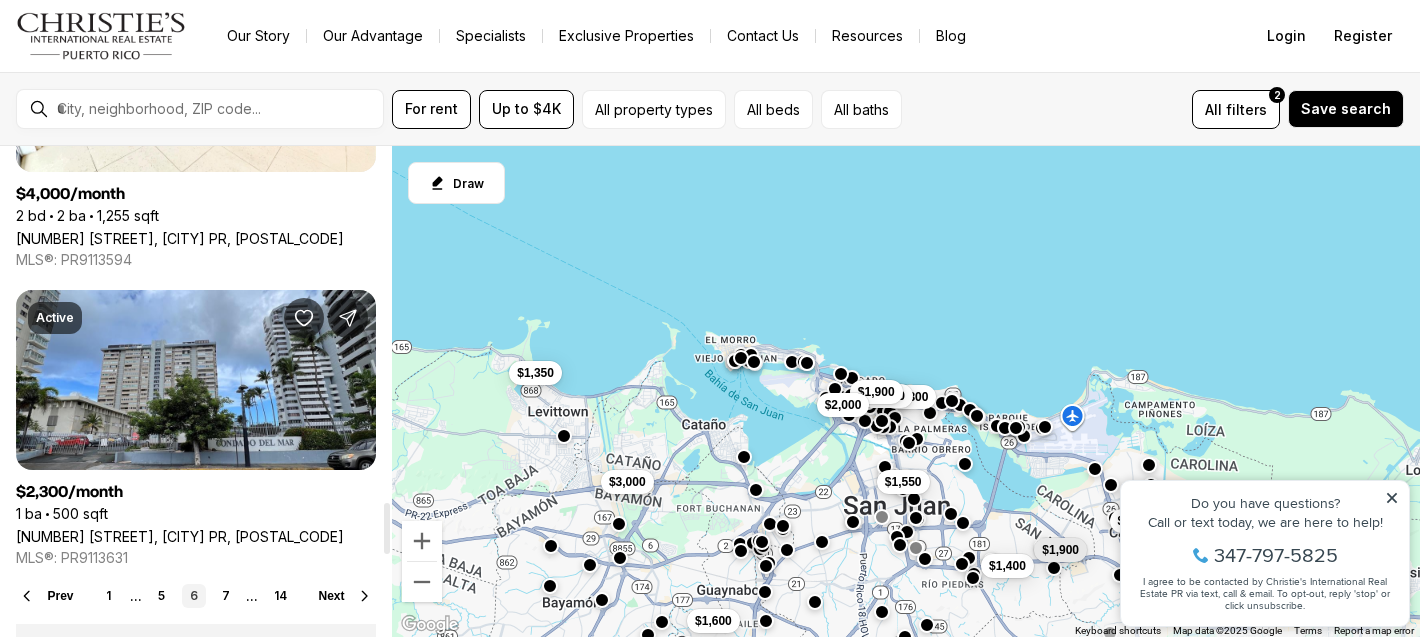 scroll, scrollTop: 3398, scrollLeft: 0, axis: vertical 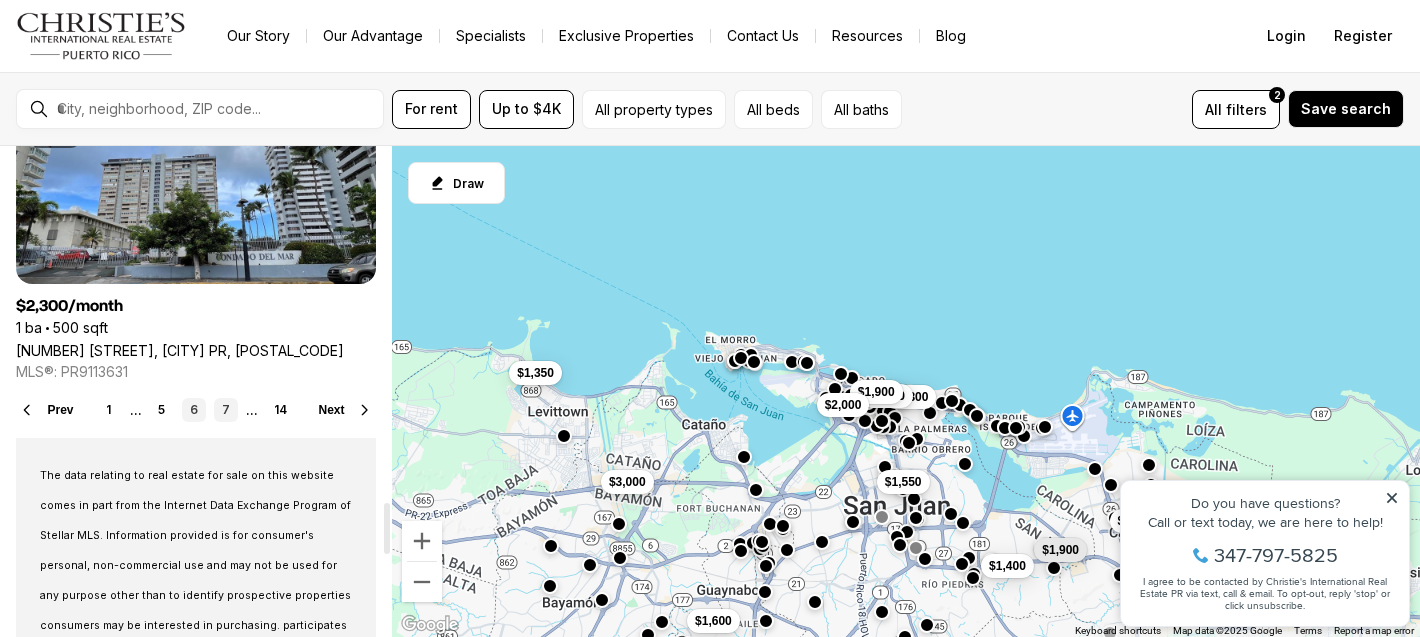 click on "7" at bounding box center (226, 410) 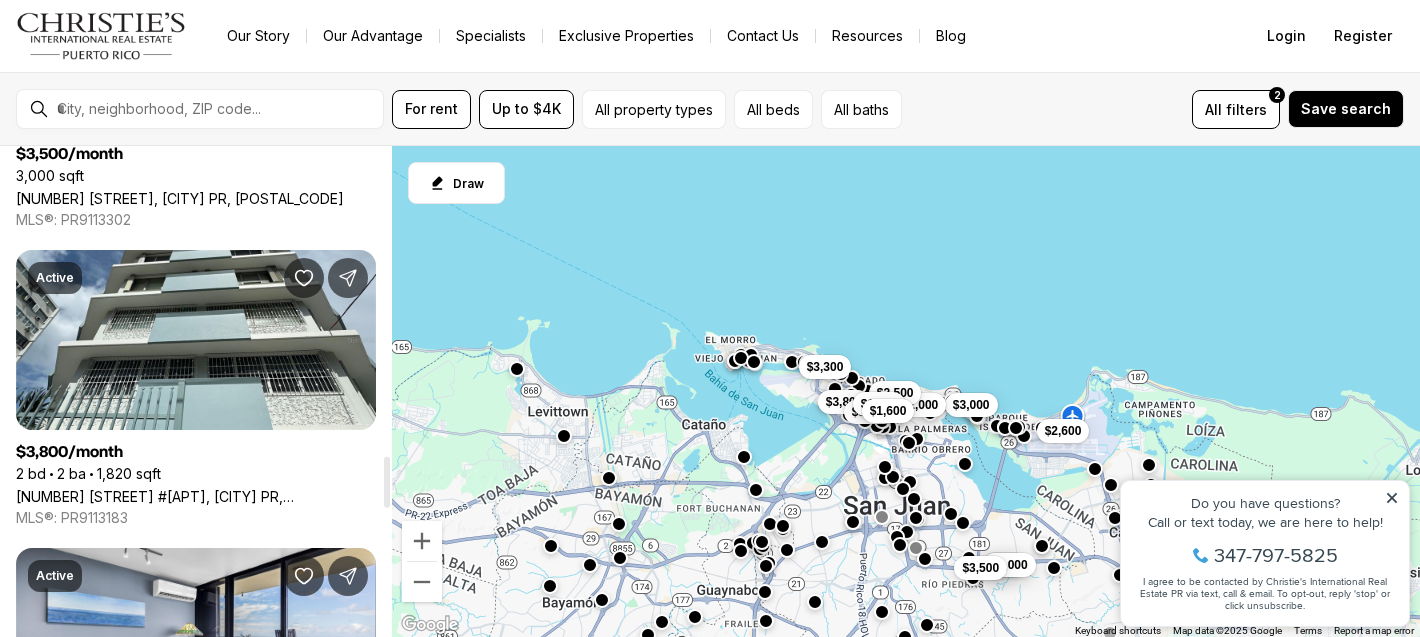 scroll, scrollTop: 3255, scrollLeft: 0, axis: vertical 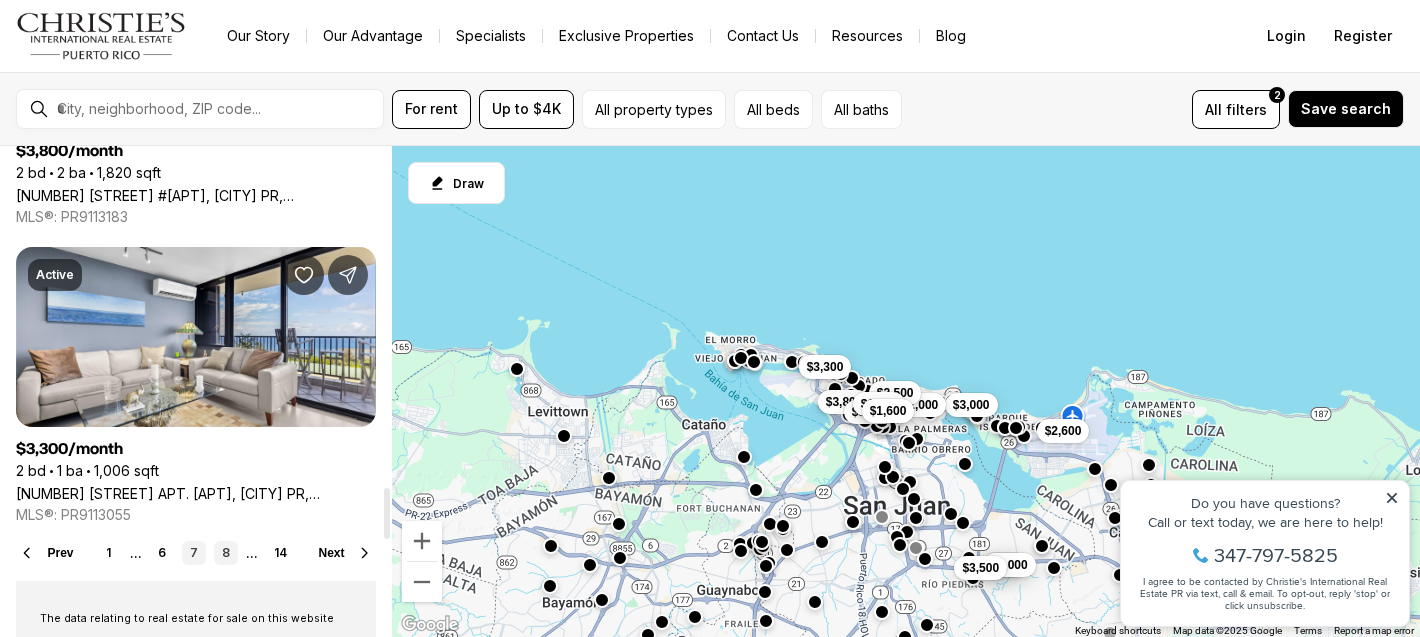 click on "8" at bounding box center (226, 553) 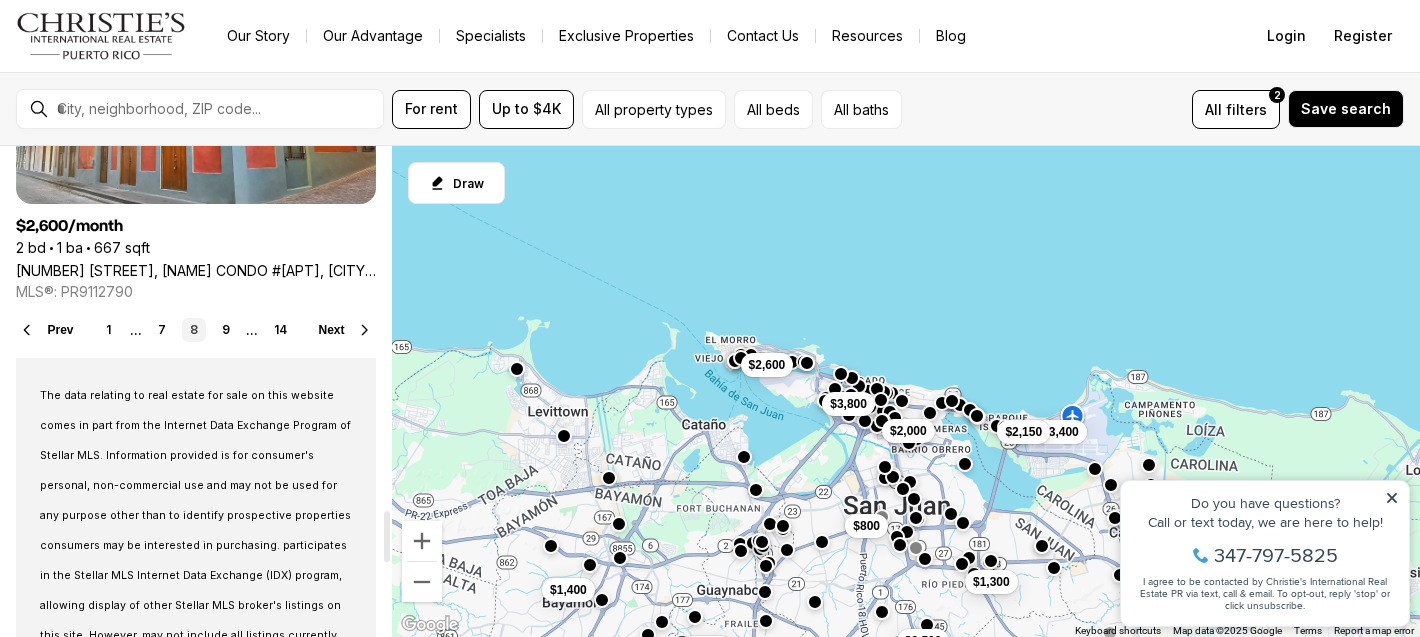 scroll, scrollTop: 3479, scrollLeft: 0, axis: vertical 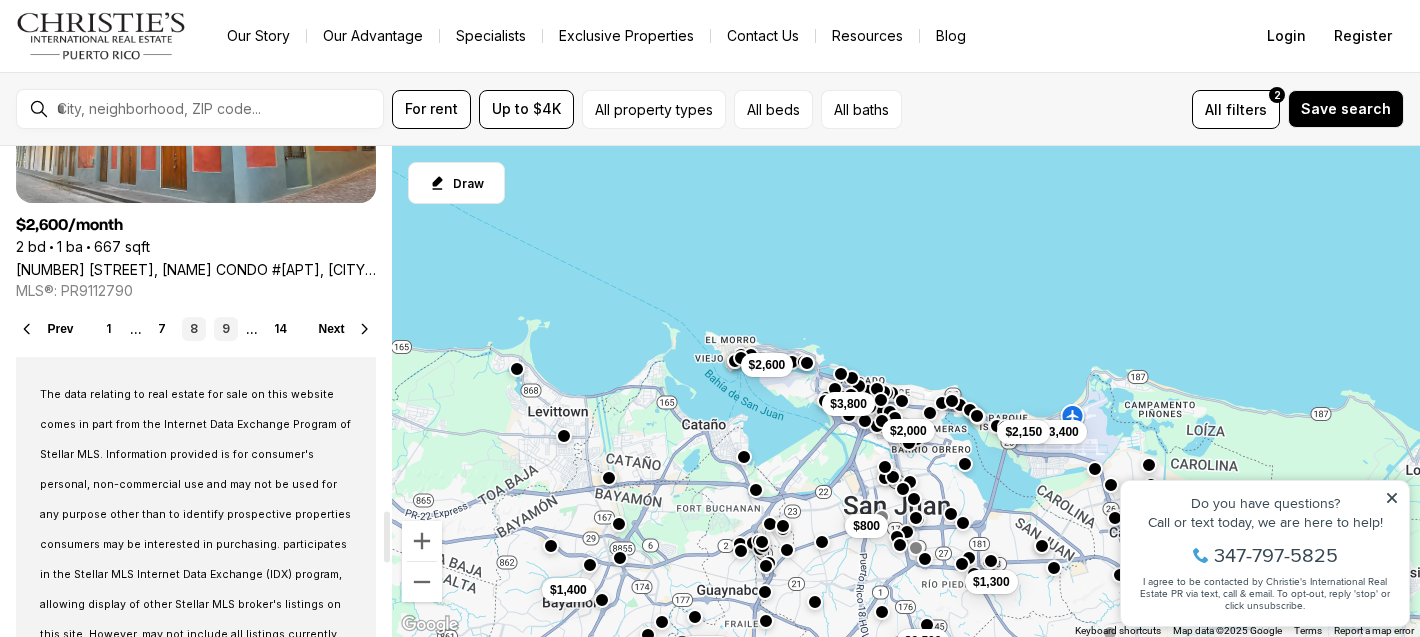 click on "9" at bounding box center (226, 329) 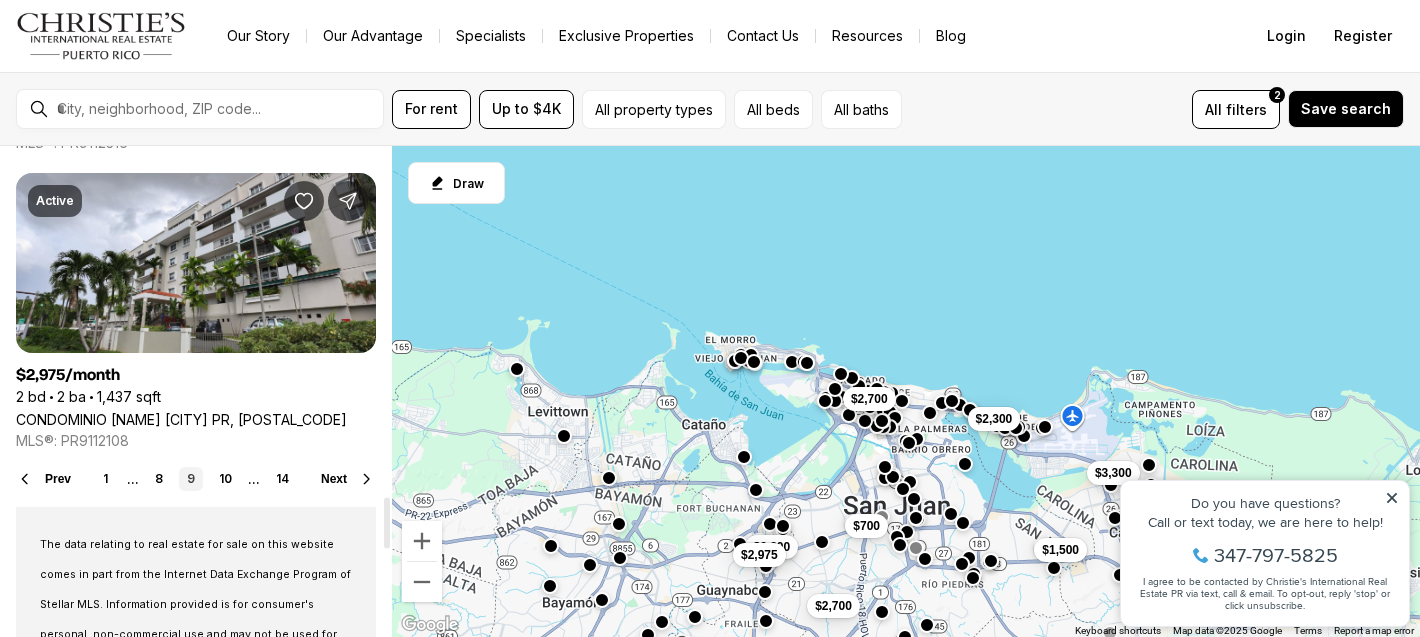 scroll, scrollTop: 3345, scrollLeft: 0, axis: vertical 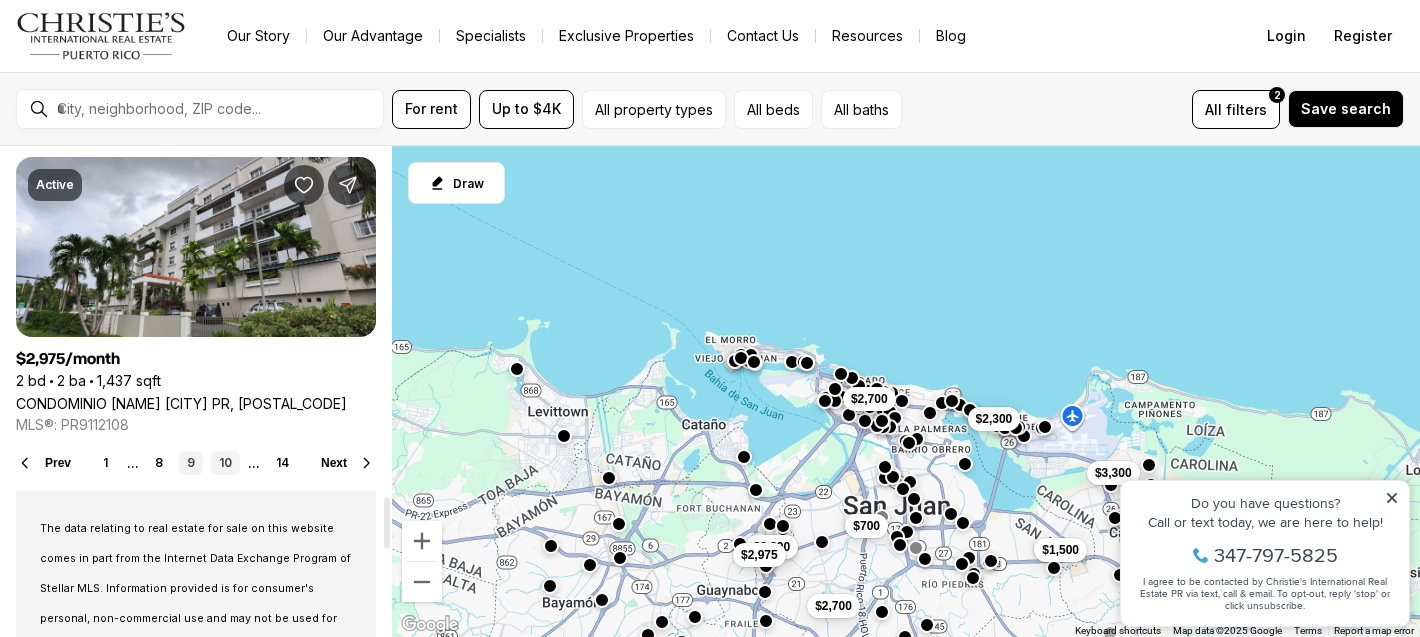 click on "10" at bounding box center [225, 463] 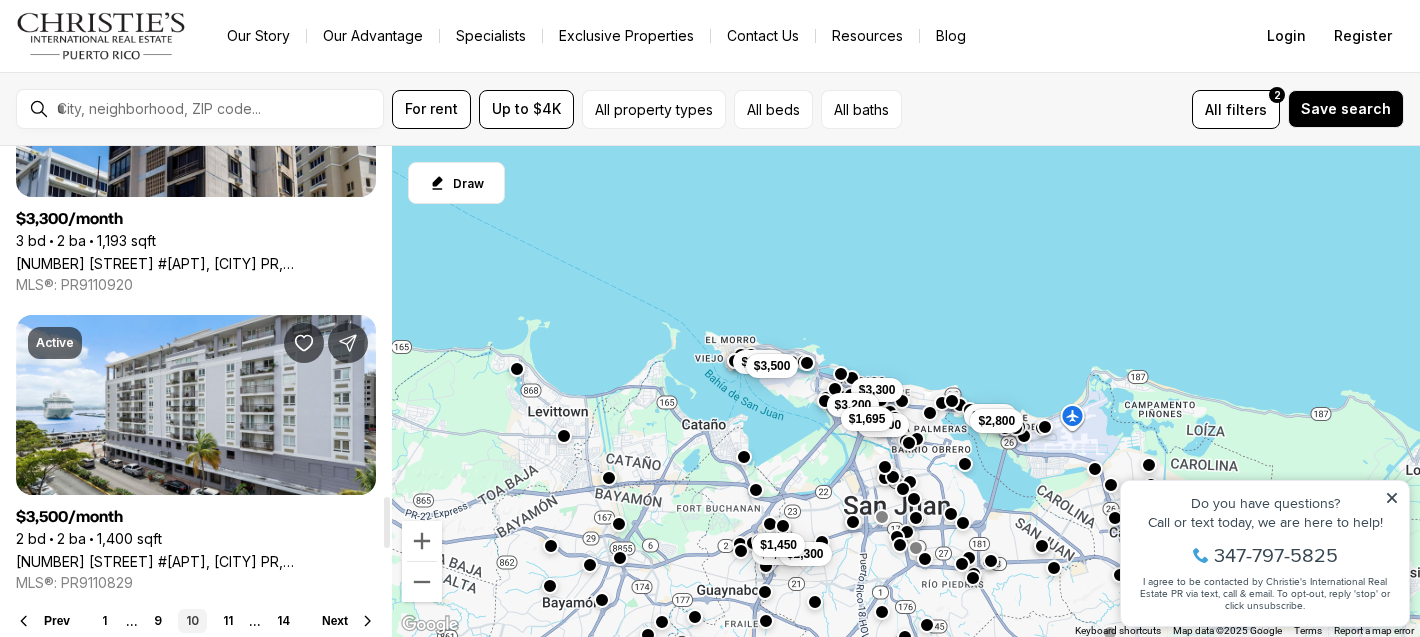 scroll, scrollTop: 3341, scrollLeft: 0, axis: vertical 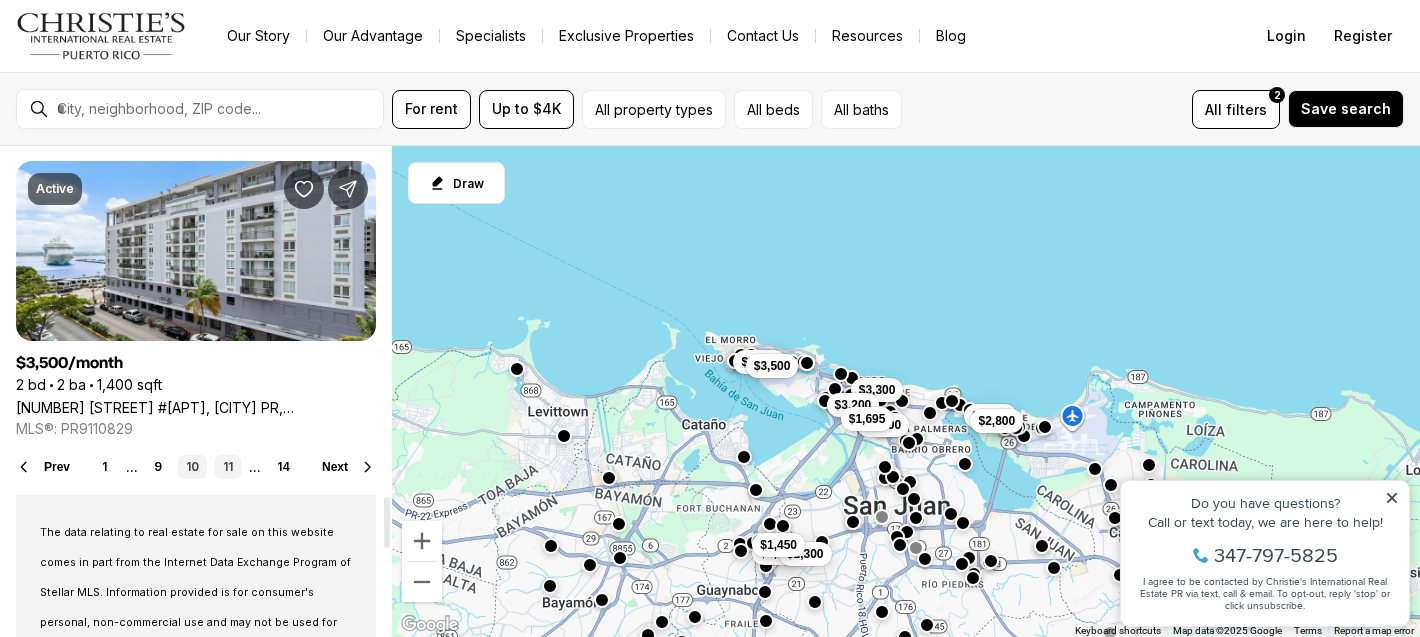 click on "11" at bounding box center [228, 467] 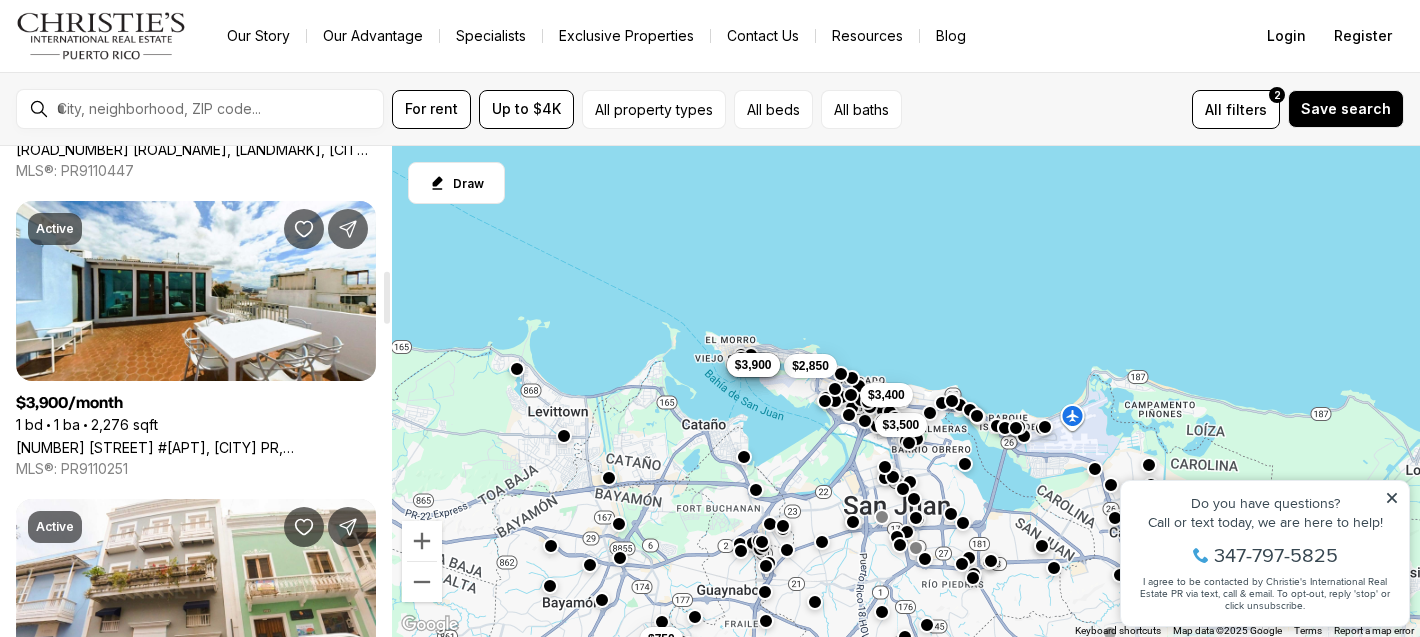 scroll, scrollTop: 1175, scrollLeft: 0, axis: vertical 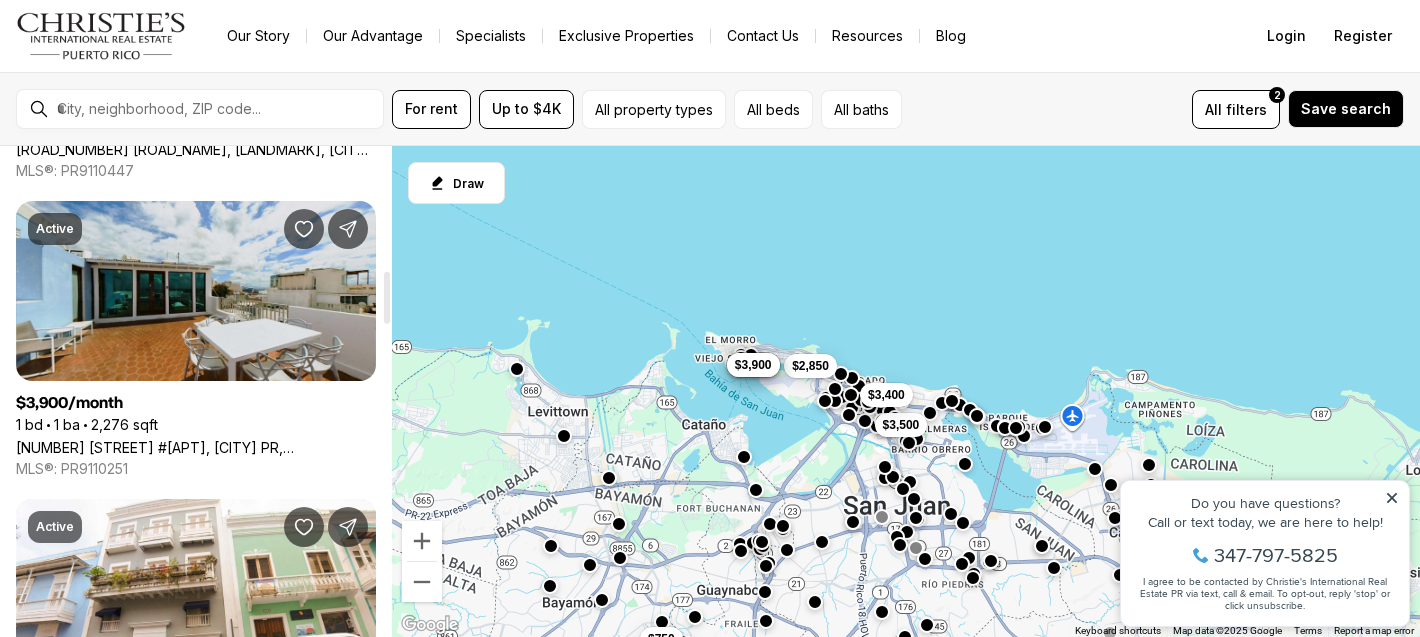 click on "[NUMBER] [STREET] #[NUMBER], [CITY] [STATE], [POSTAL_CODE]" at bounding box center (196, 447) 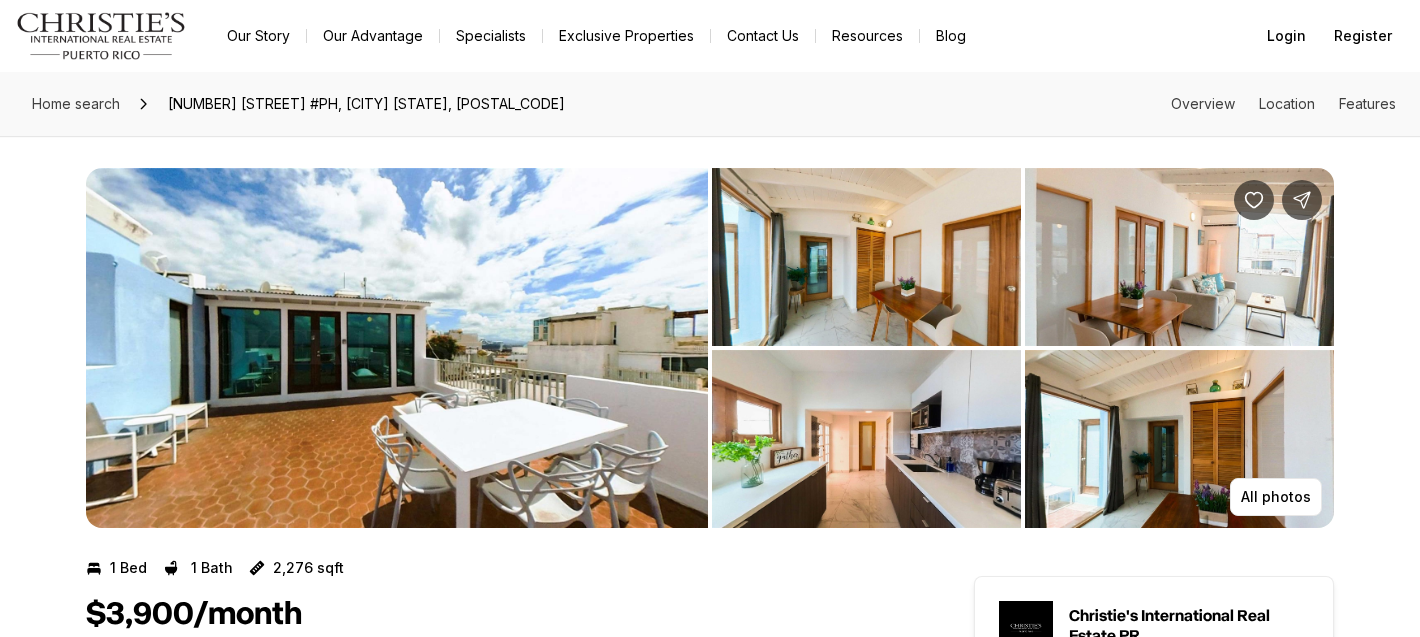 scroll, scrollTop: 0, scrollLeft: 0, axis: both 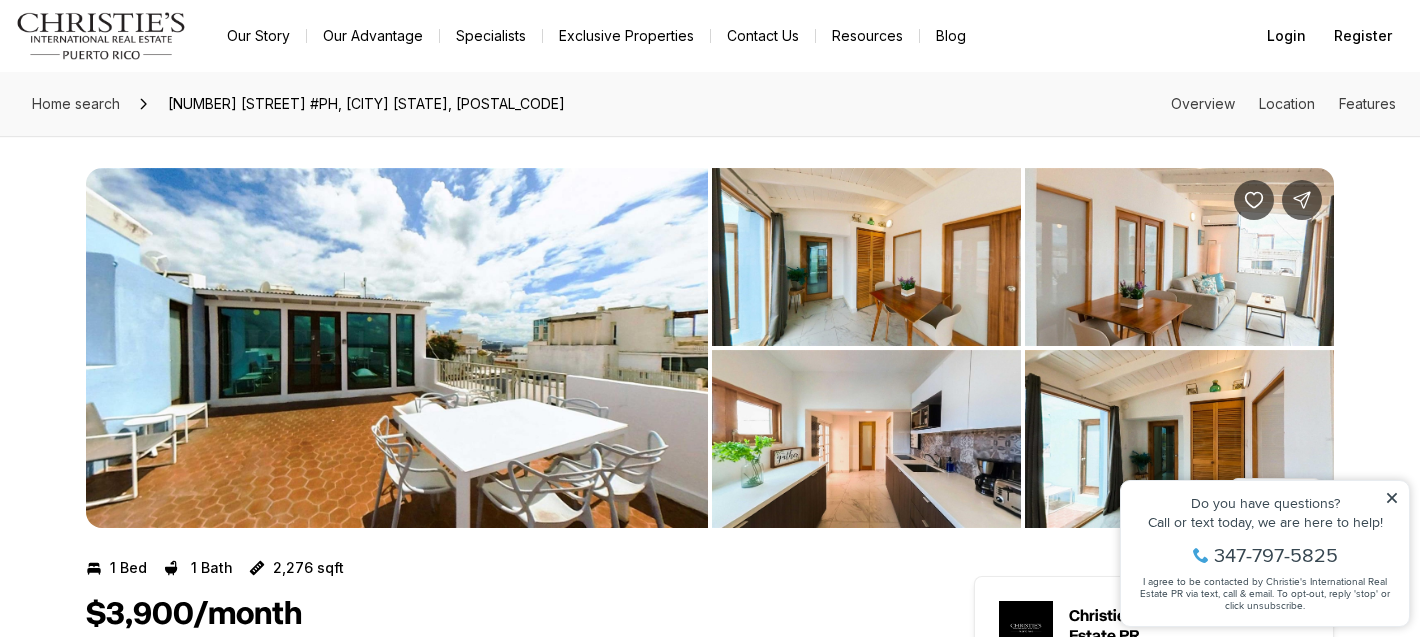 click at bounding box center [397, 348] 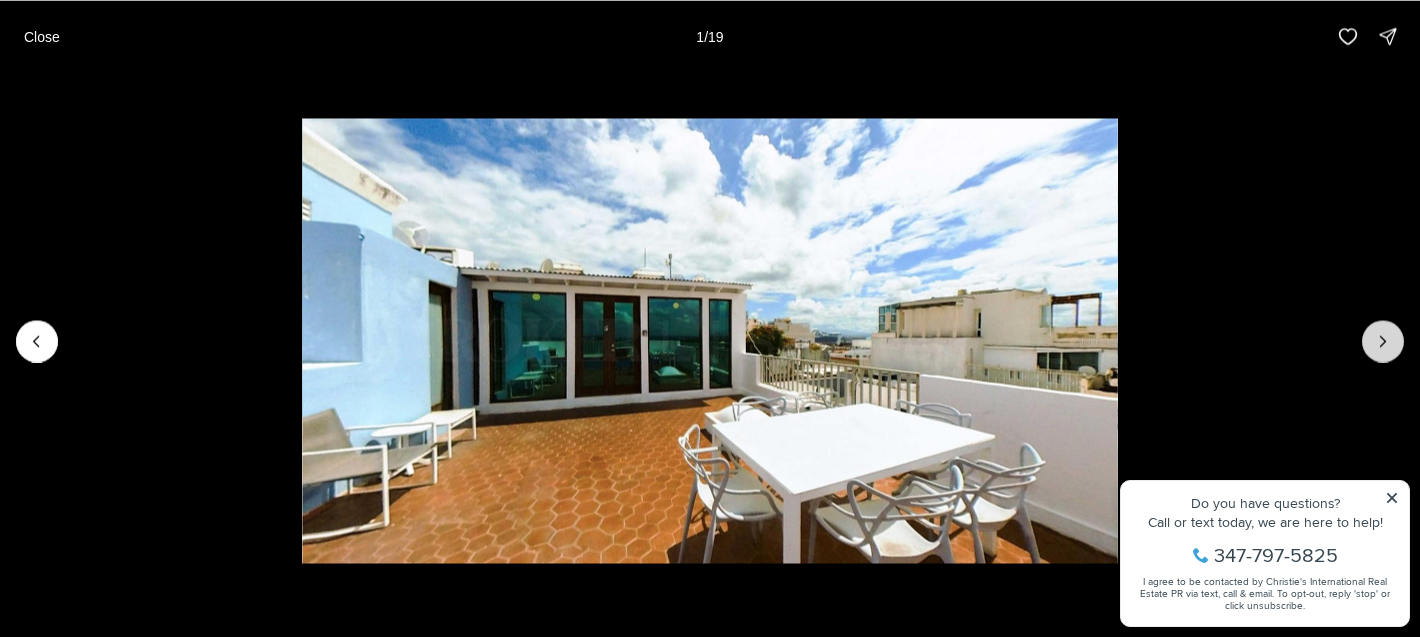 click at bounding box center [1383, 341] 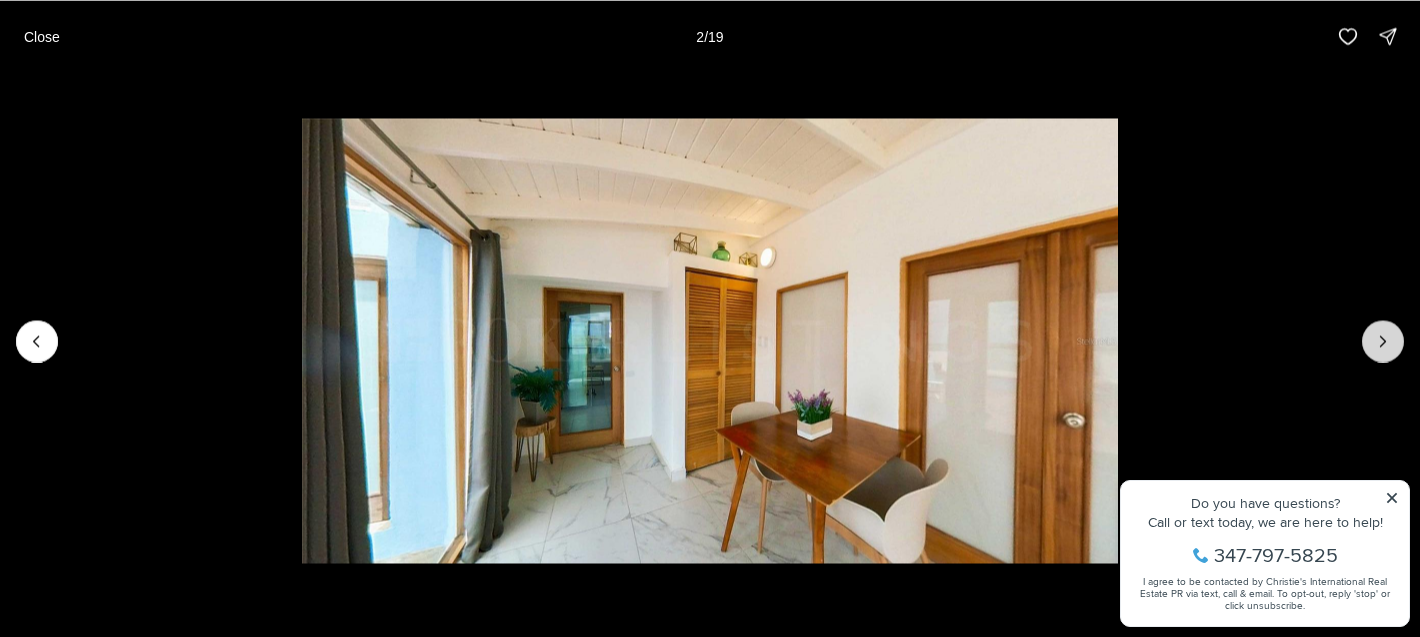 click at bounding box center [1383, 341] 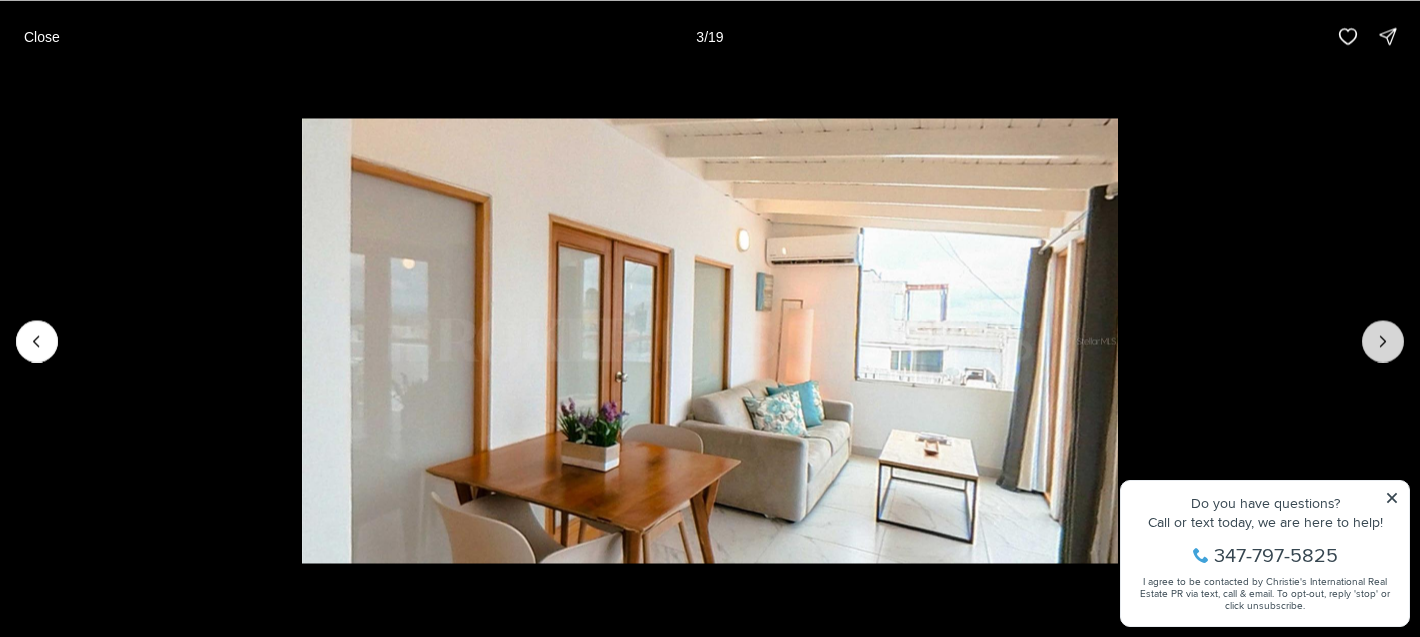 click at bounding box center [1383, 341] 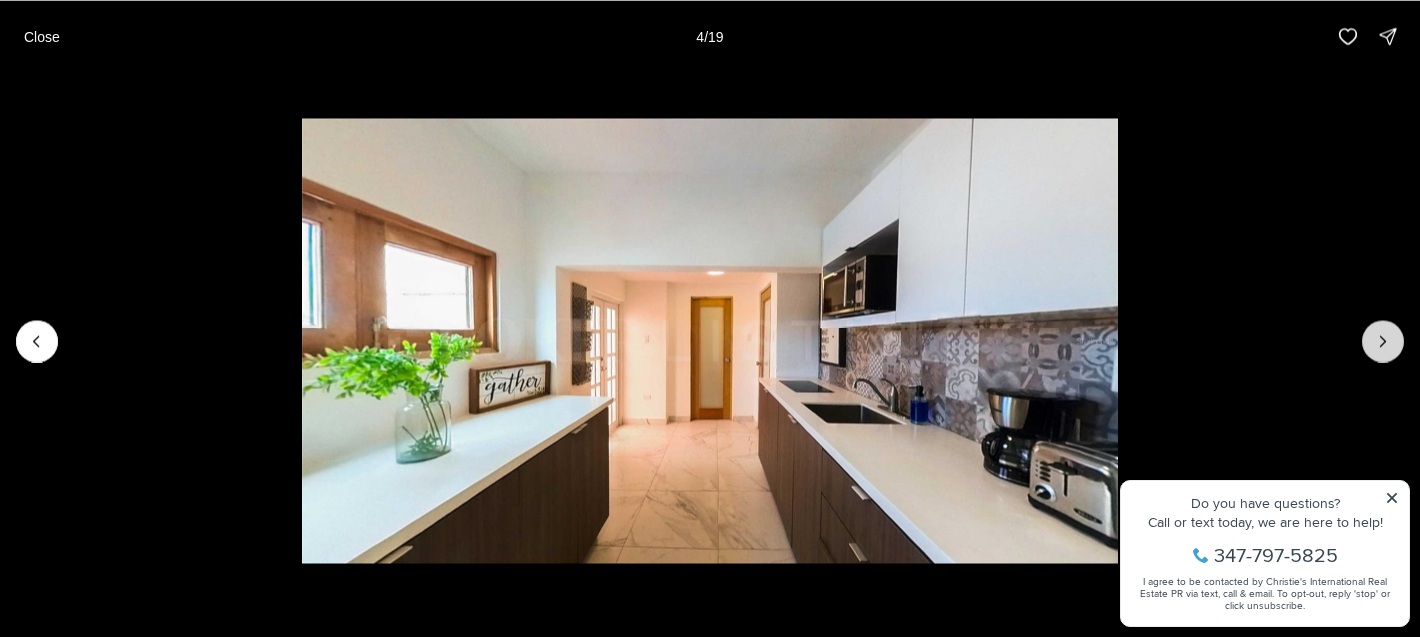 click at bounding box center [1383, 341] 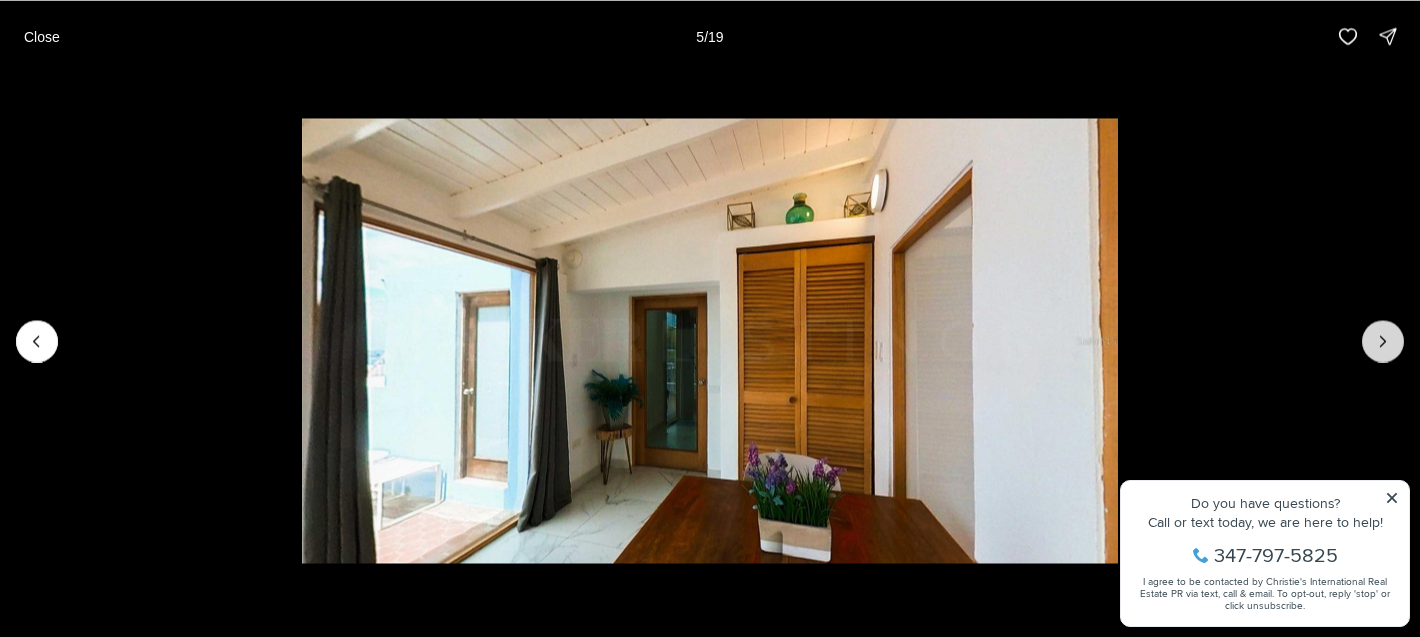 click at bounding box center [1383, 341] 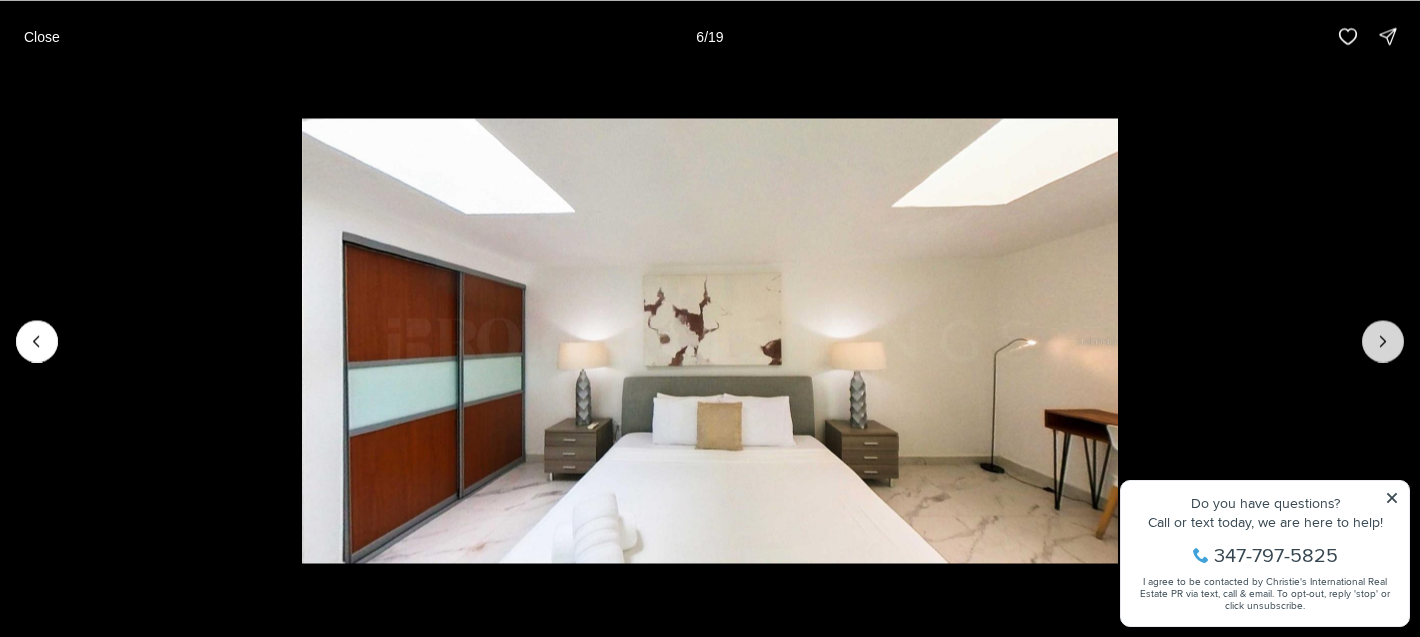 click at bounding box center (1383, 341) 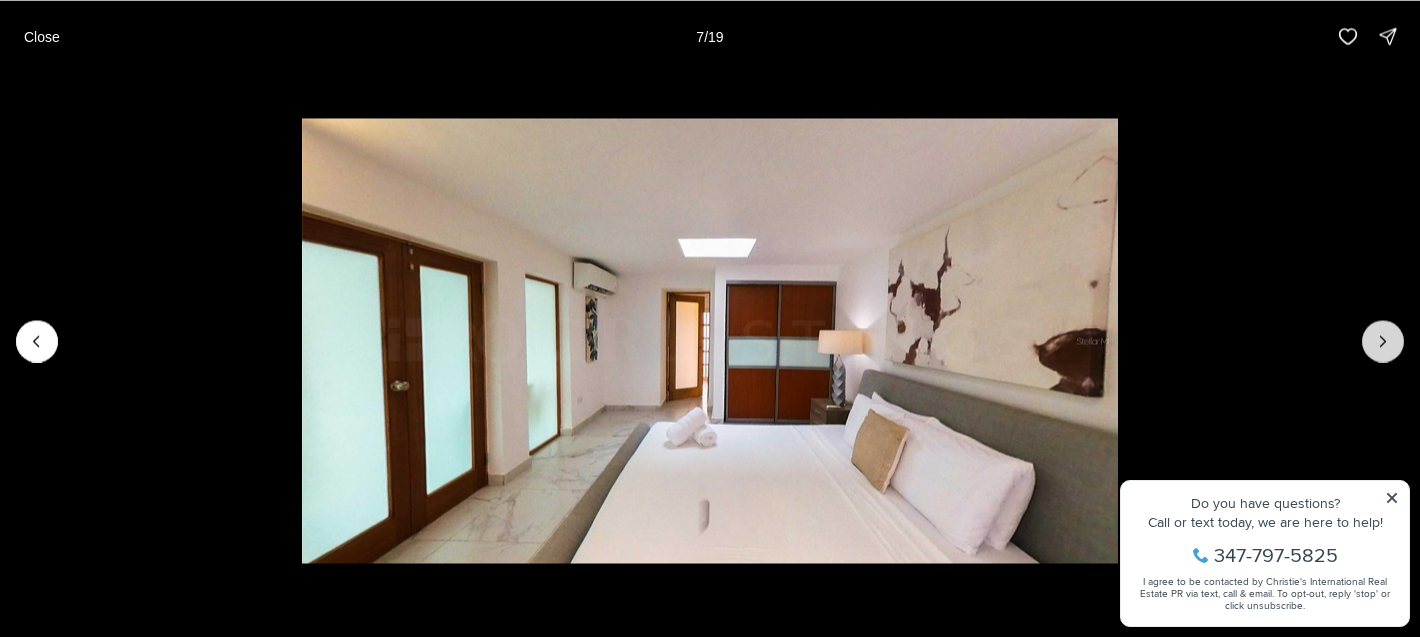 click at bounding box center (1383, 341) 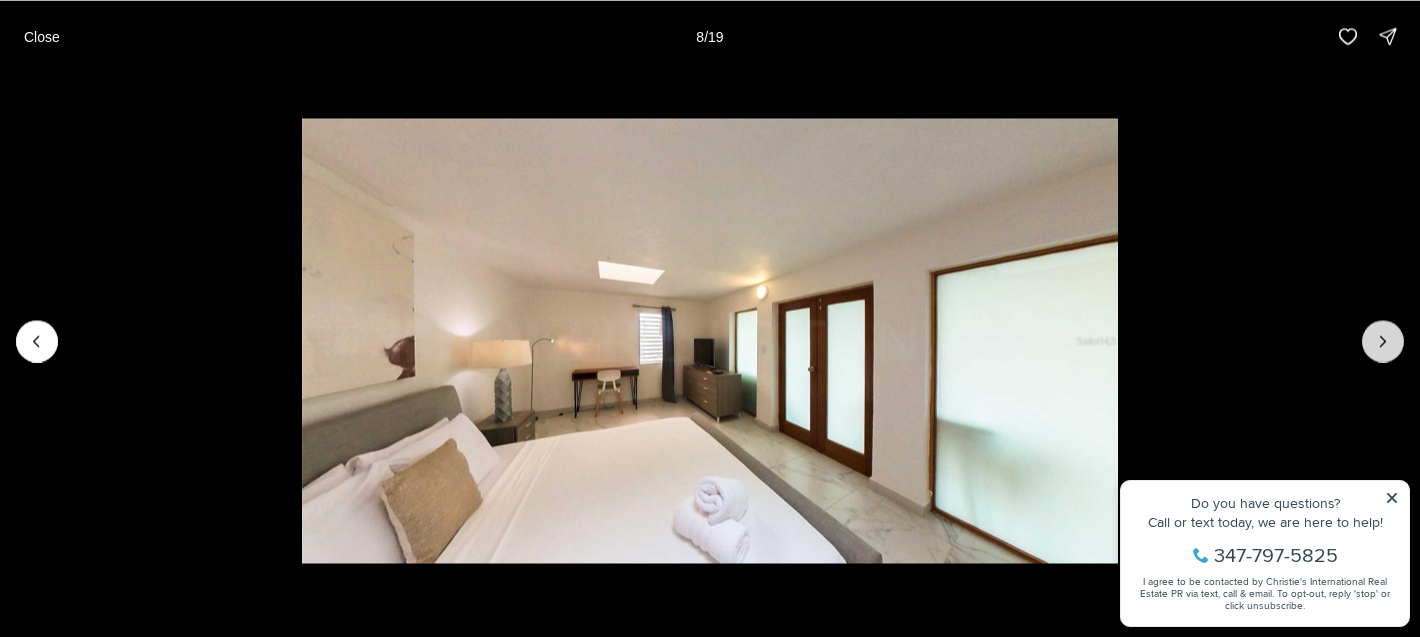 click at bounding box center [1383, 341] 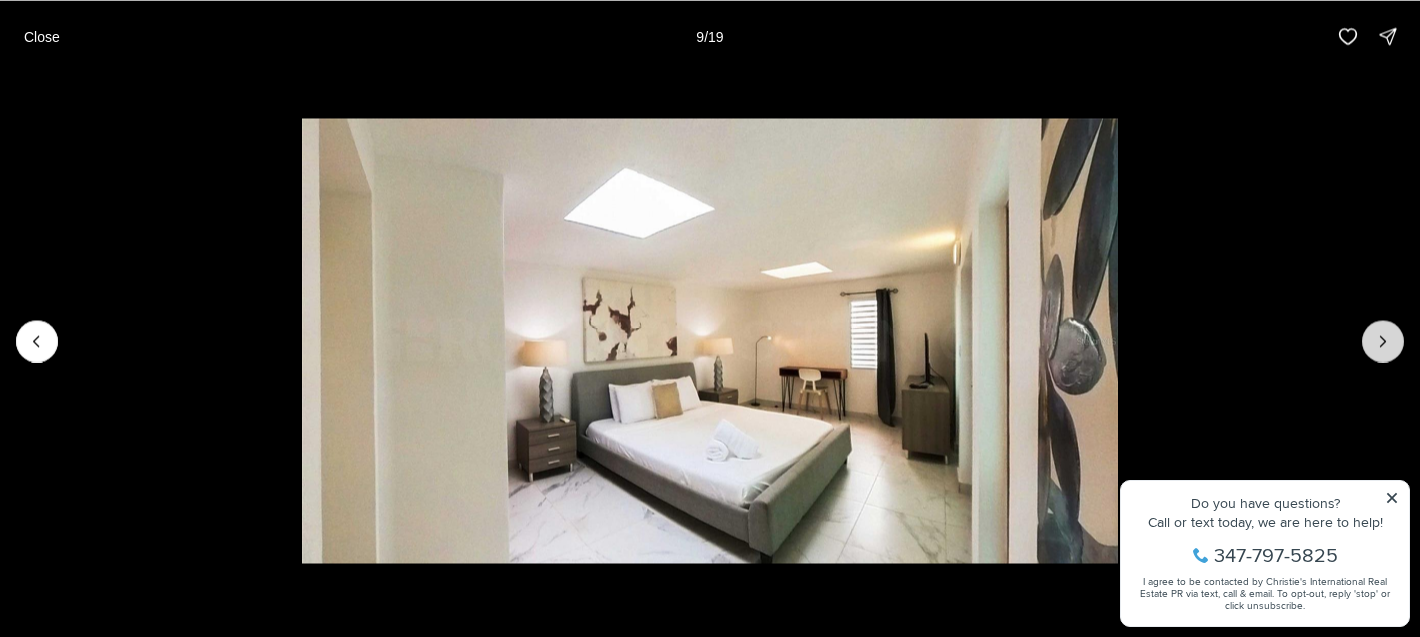 click at bounding box center [1383, 341] 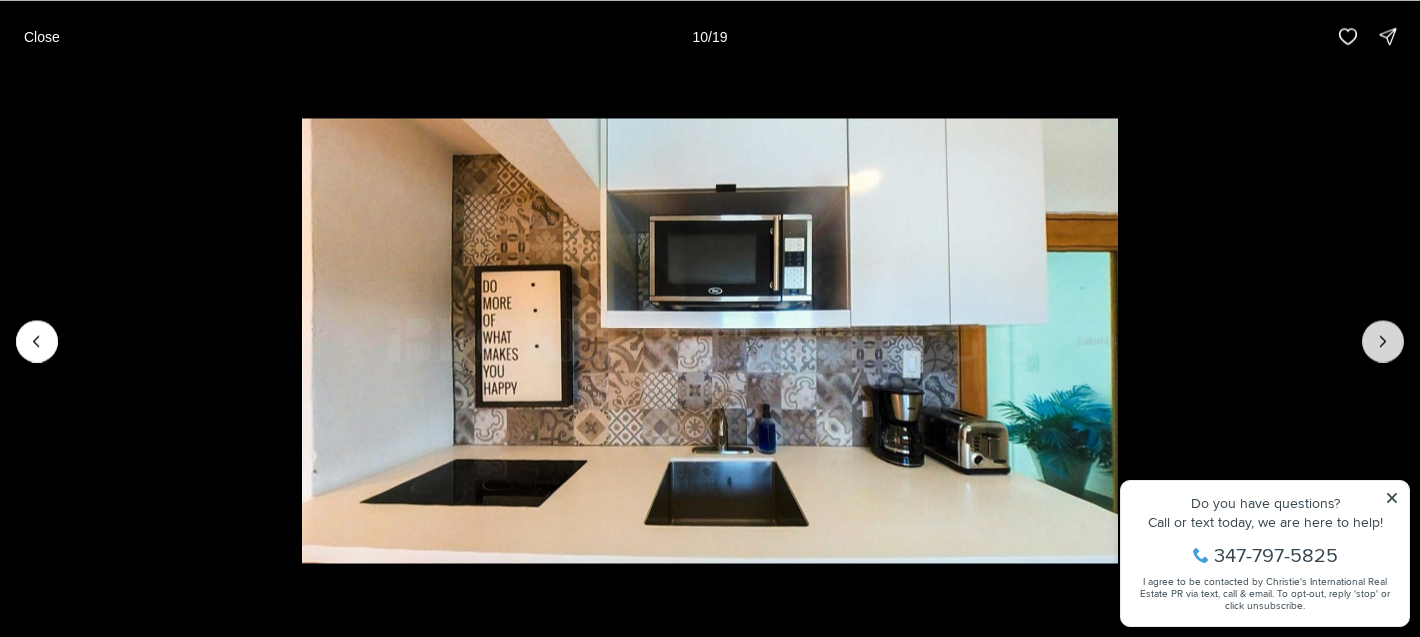 click at bounding box center (1383, 341) 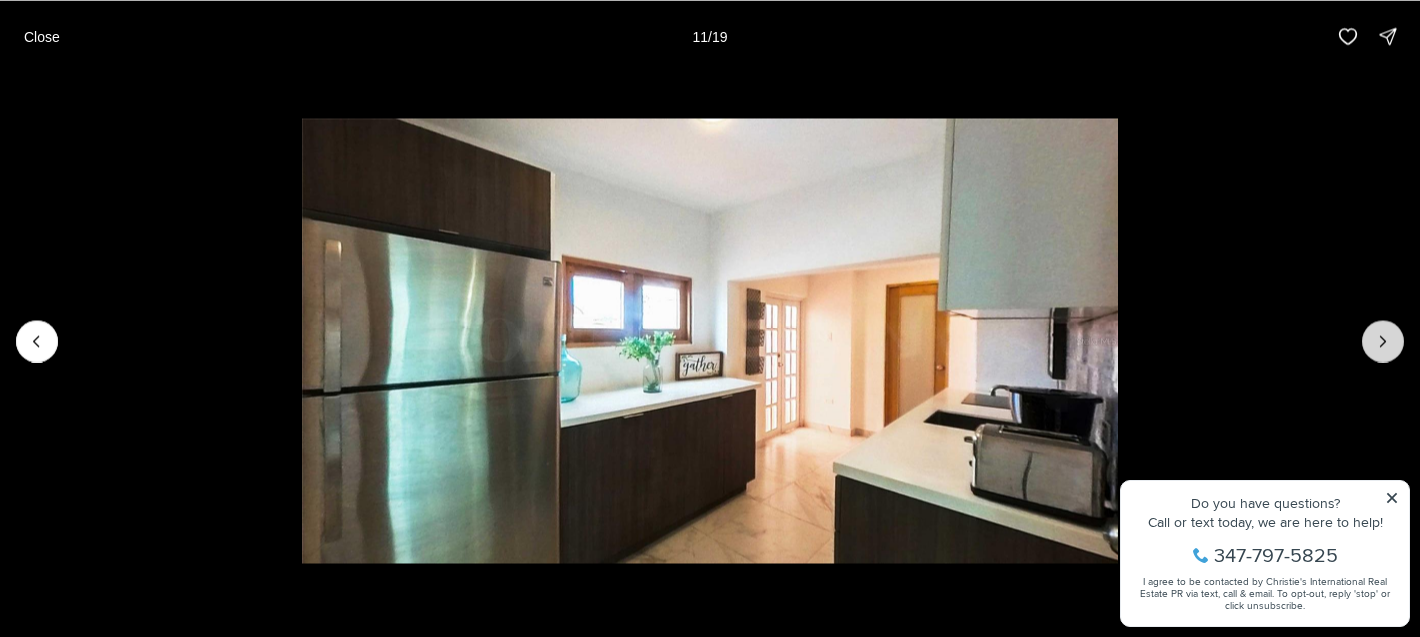 click at bounding box center [1383, 341] 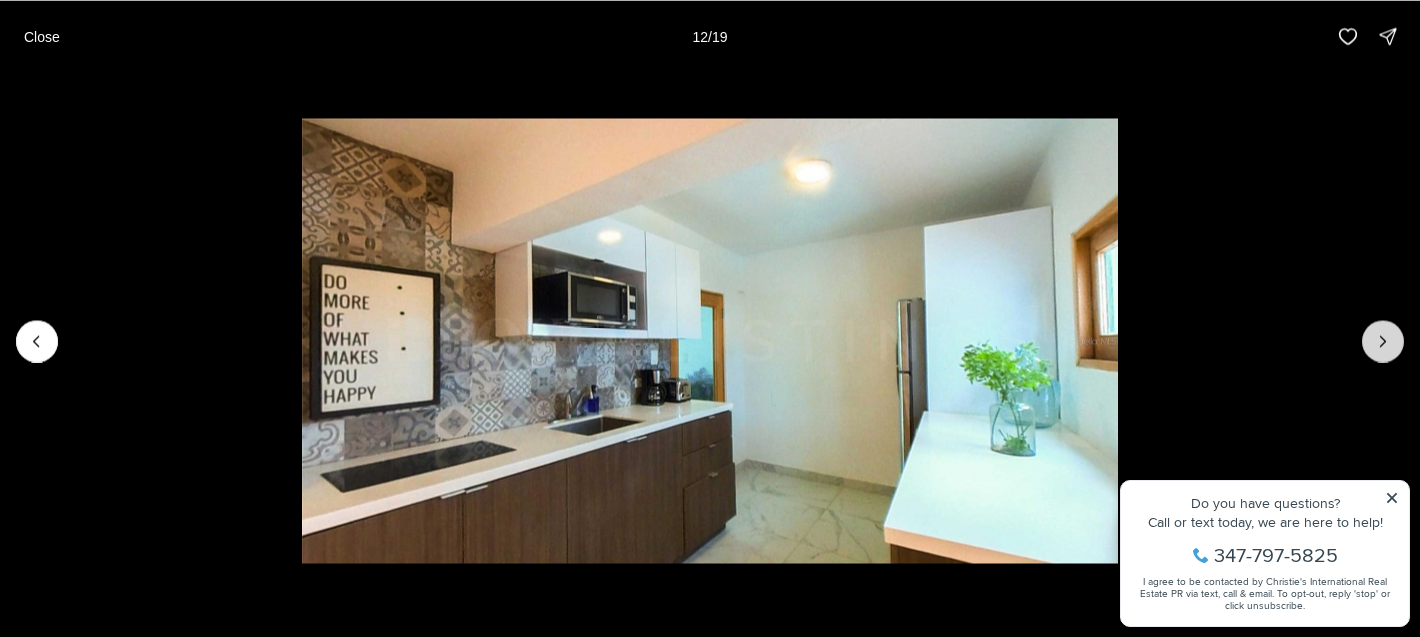 click at bounding box center (1383, 341) 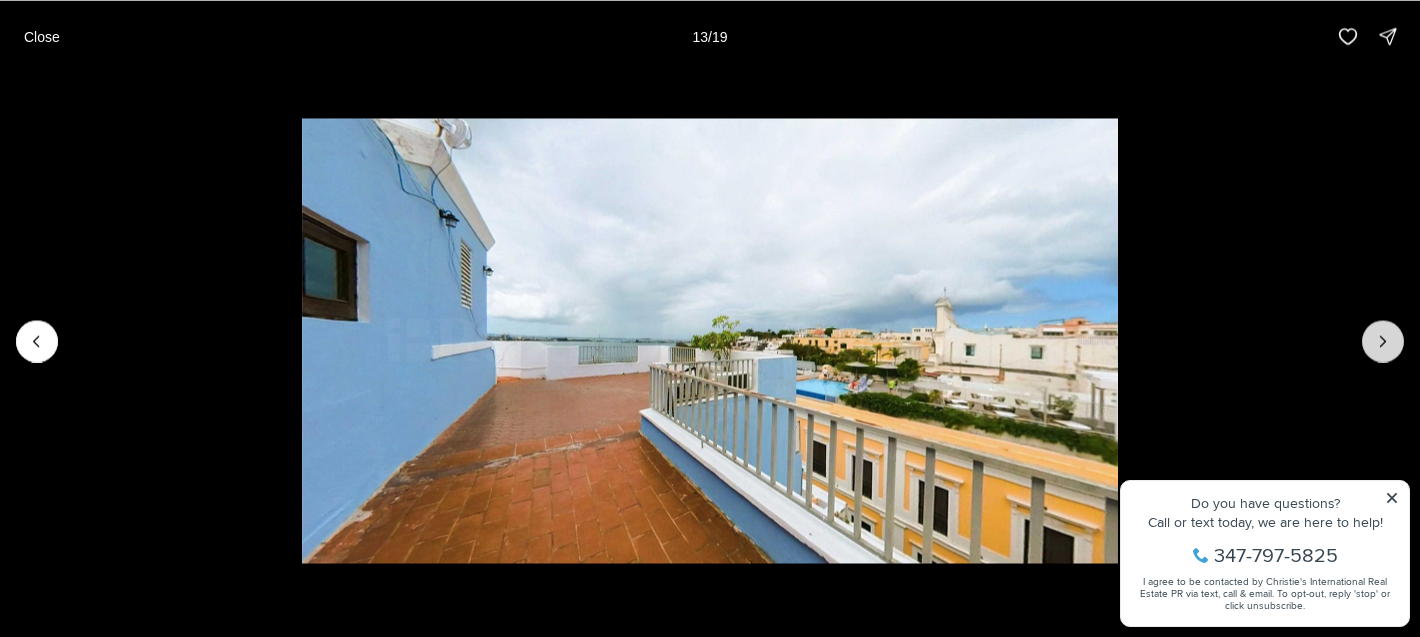 click at bounding box center [1383, 341] 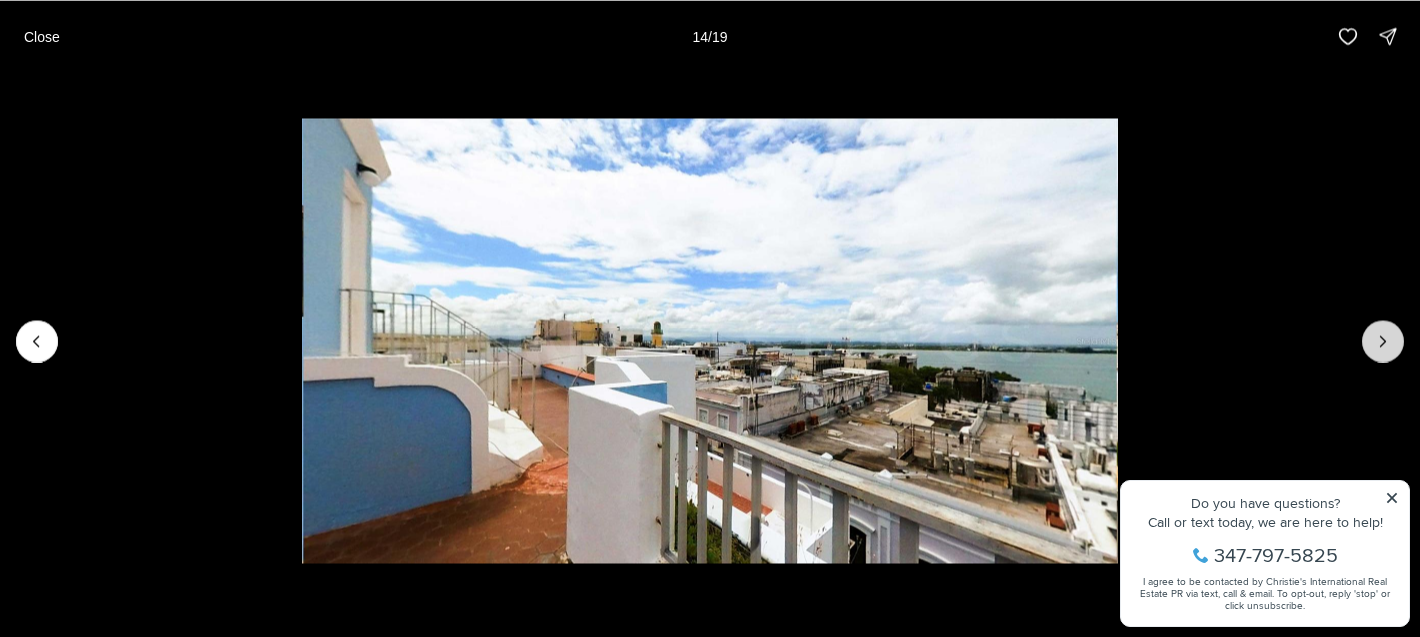 click at bounding box center [1383, 341] 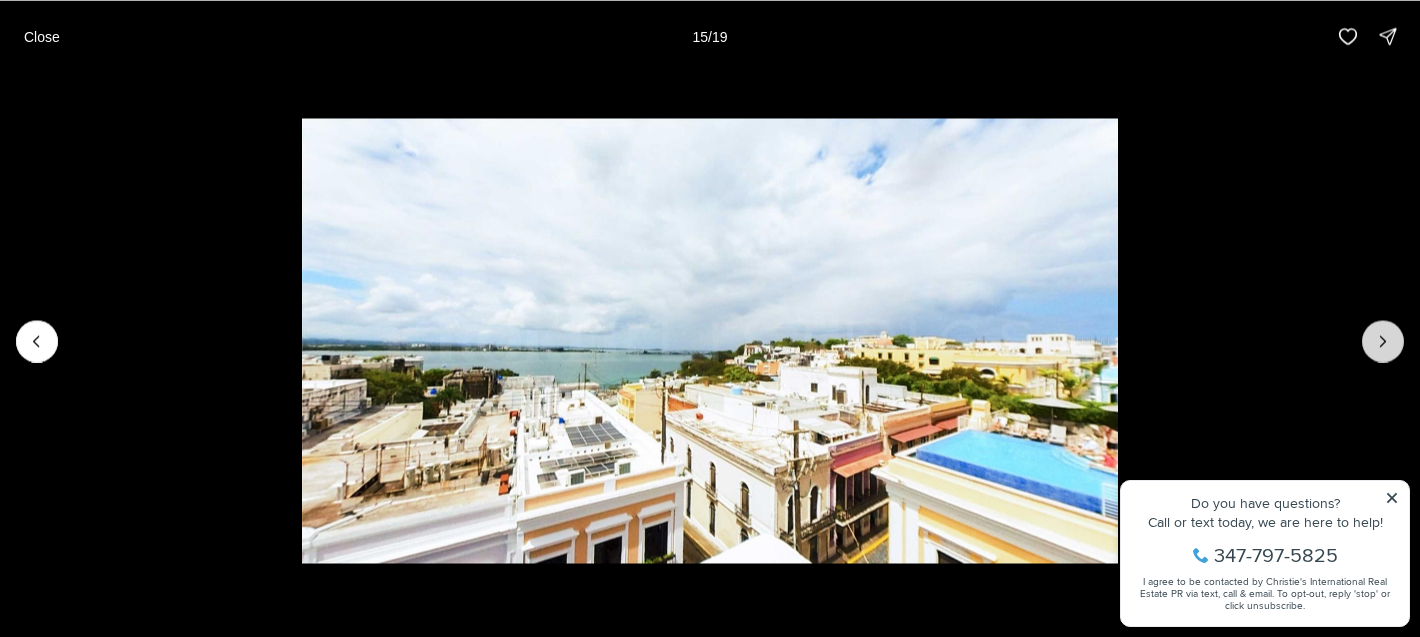 click at bounding box center [1383, 341] 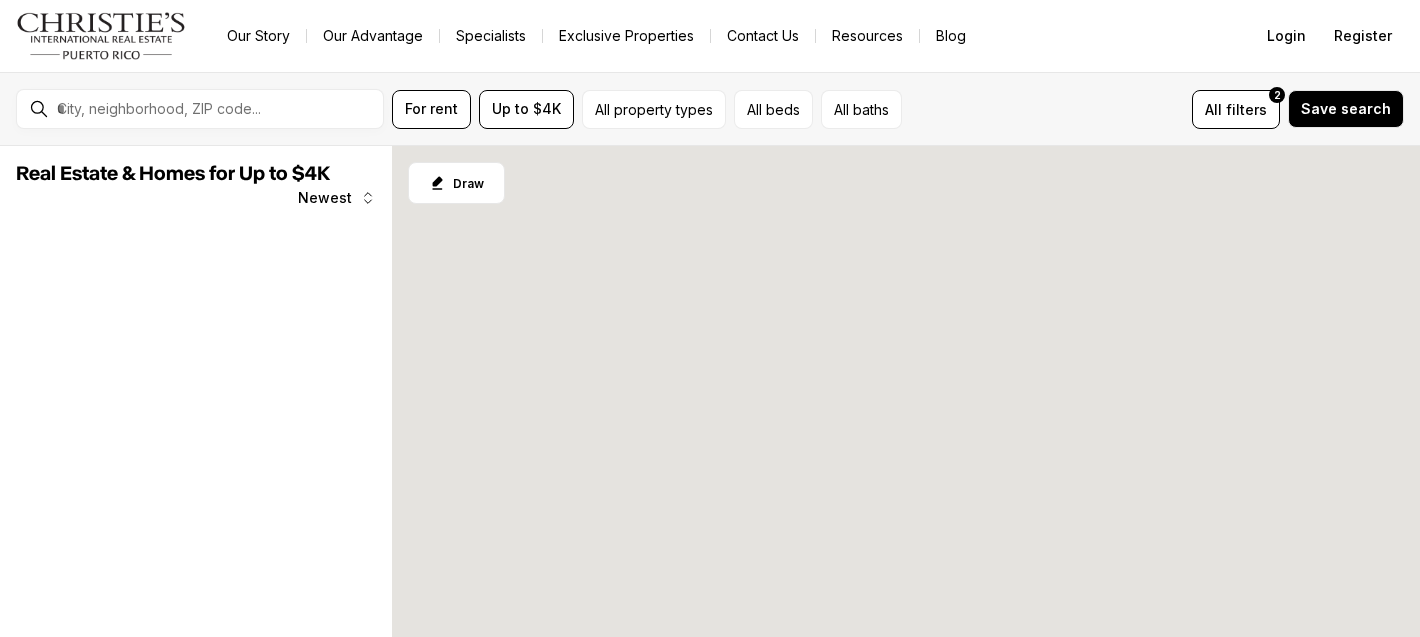 scroll, scrollTop: 0, scrollLeft: 0, axis: both 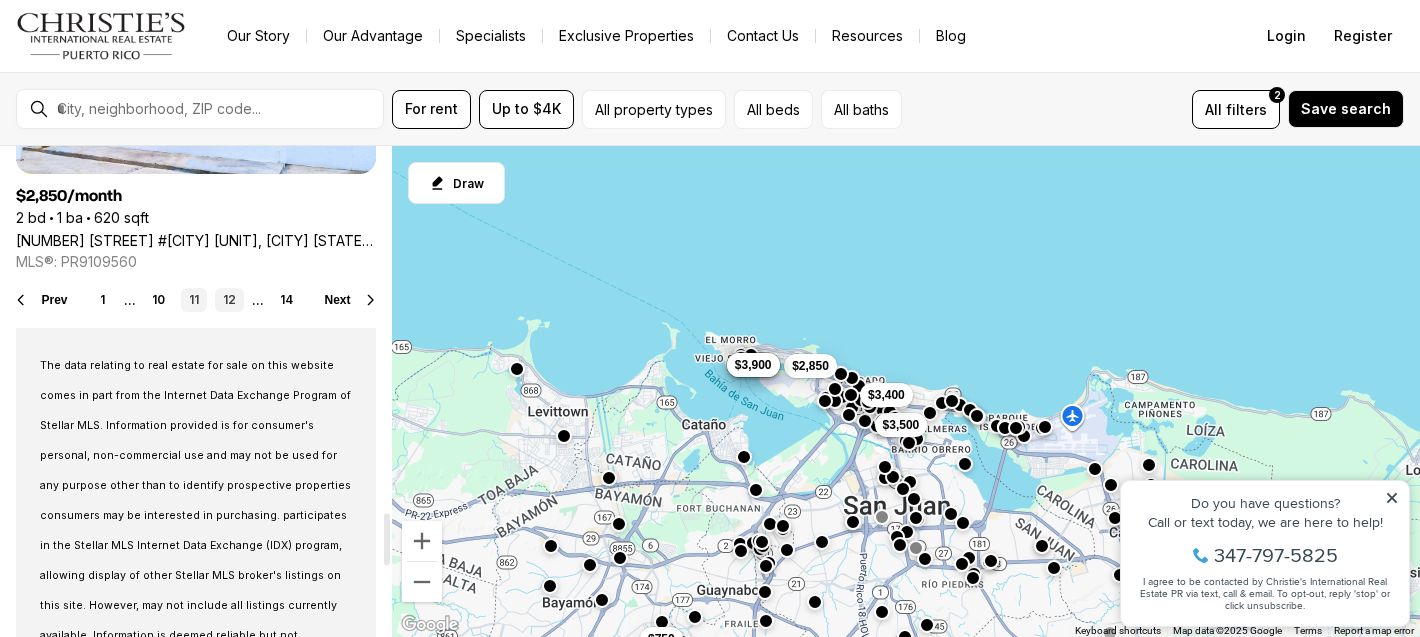 click on "12" at bounding box center [229, 300] 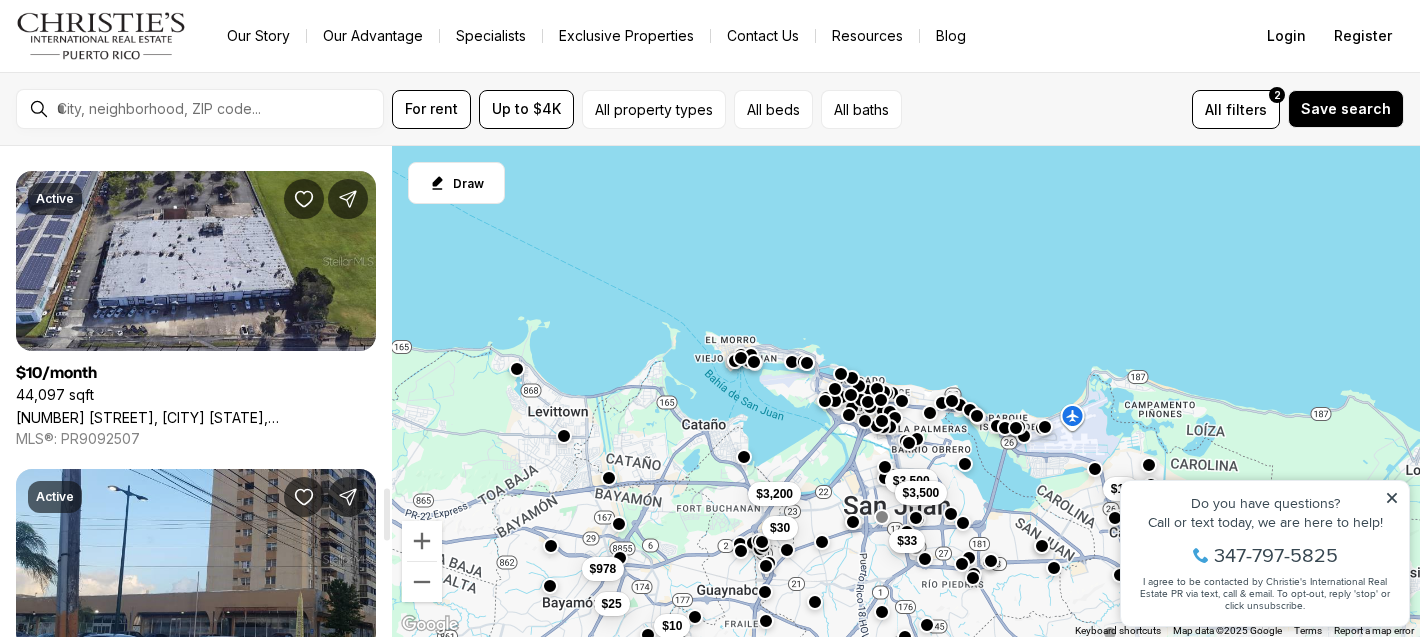 scroll, scrollTop: 3491, scrollLeft: 0, axis: vertical 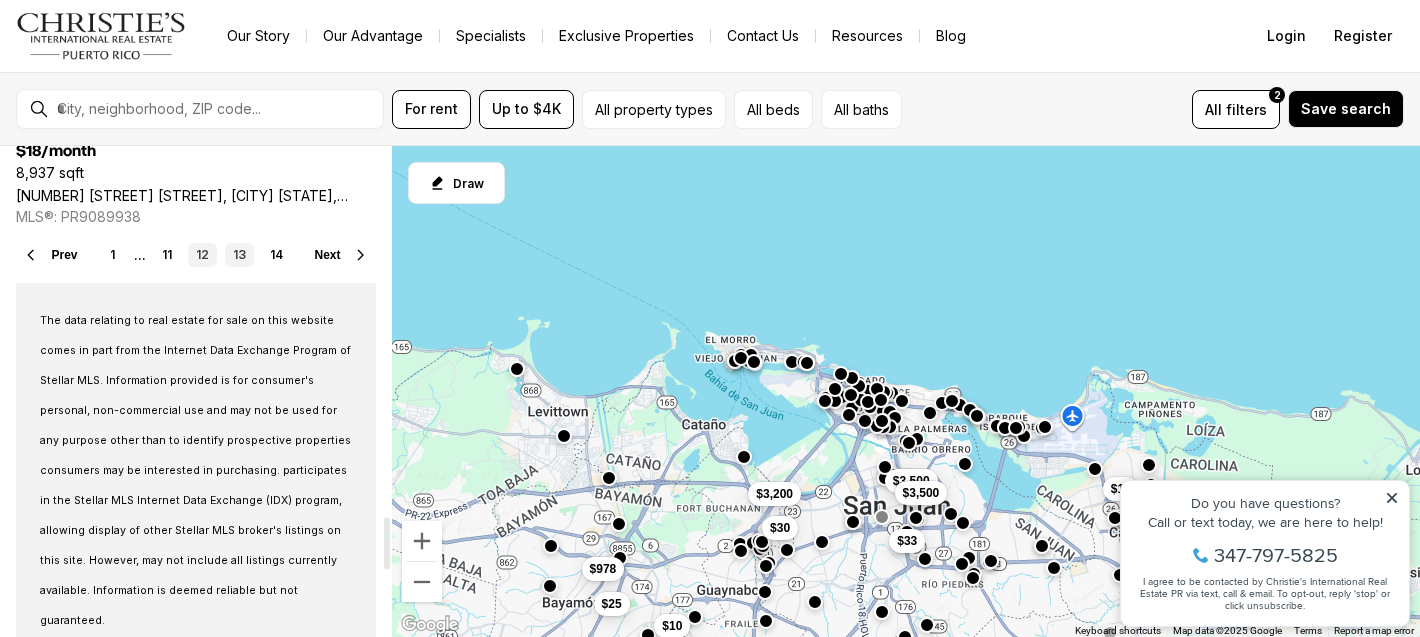 click on "13" at bounding box center [239, 255] 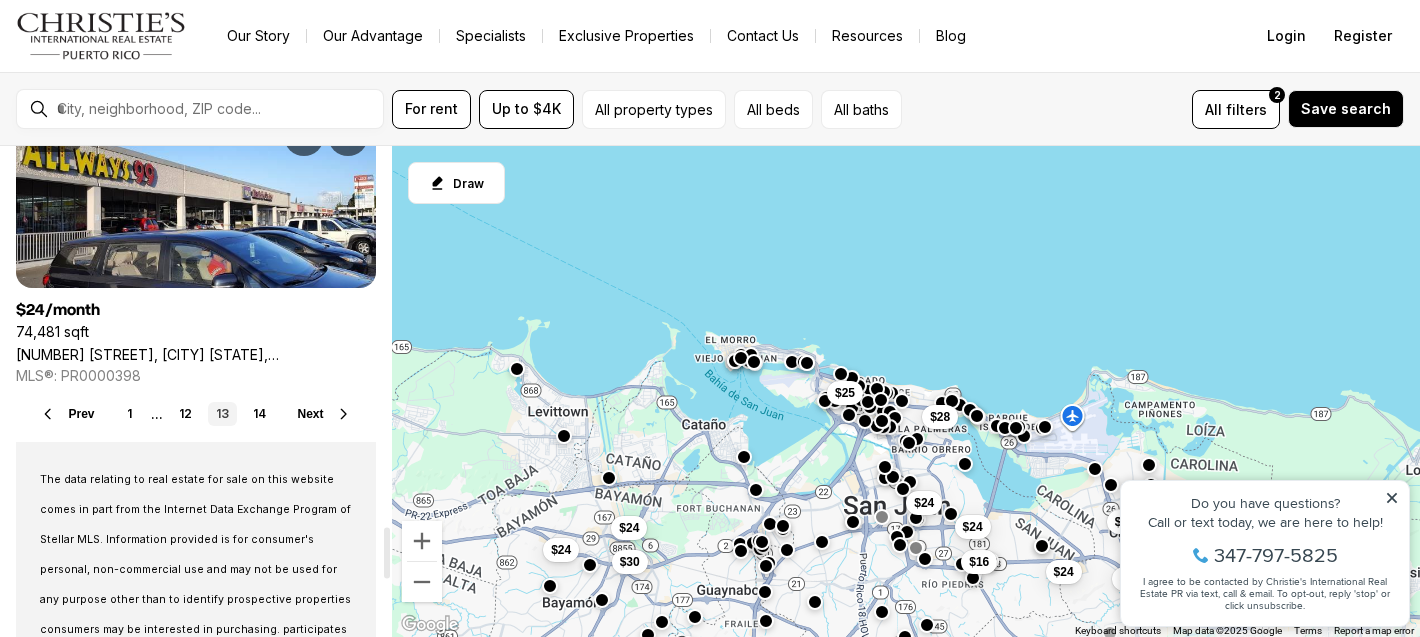 scroll, scrollTop: 3633, scrollLeft: 0, axis: vertical 